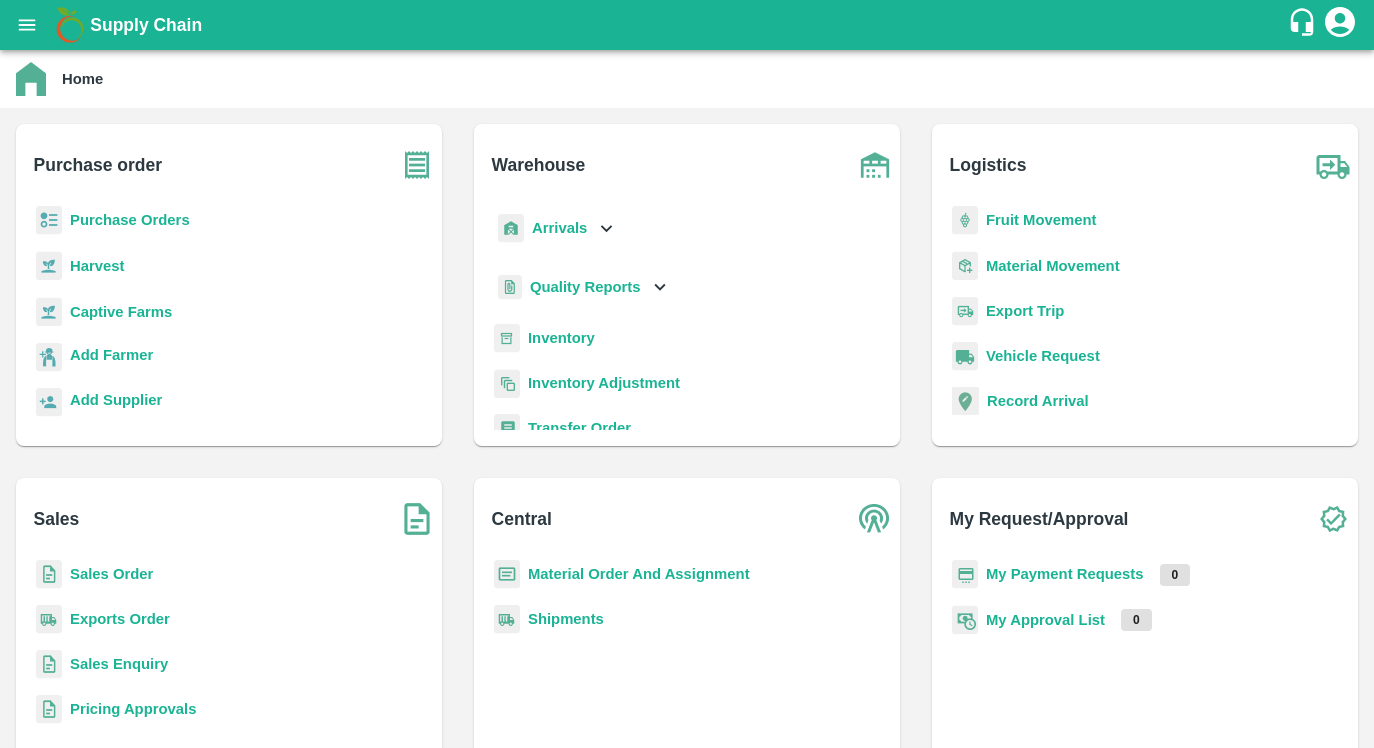 scroll, scrollTop: 0, scrollLeft: 0, axis: both 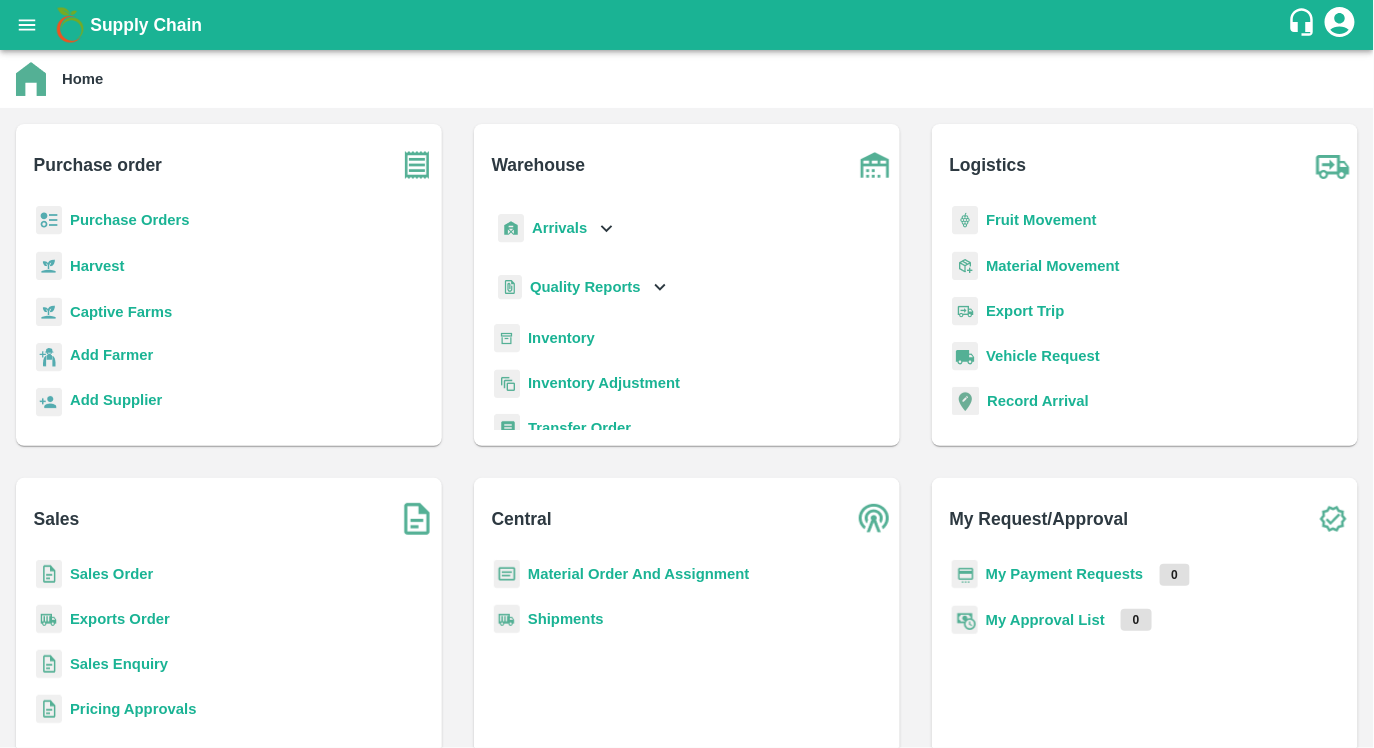 click on "Arrivals" at bounding box center [559, 228] 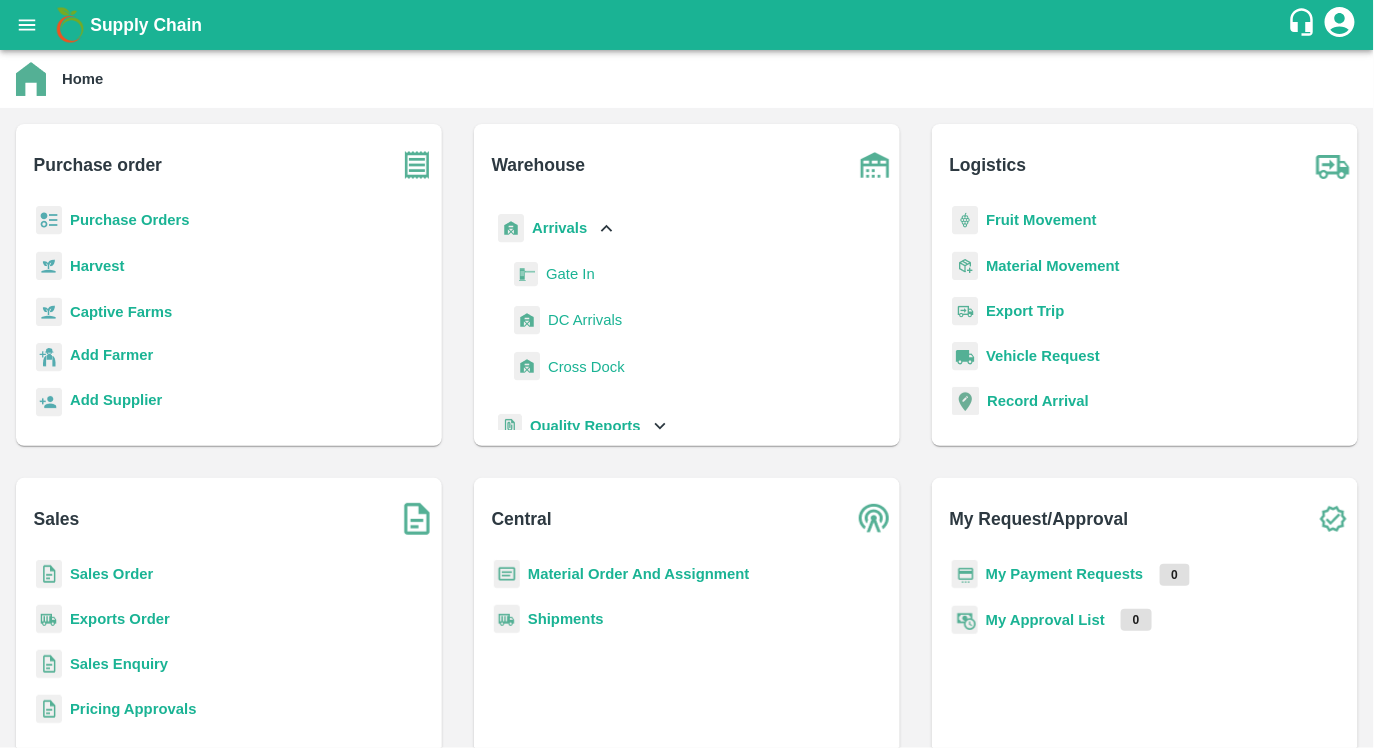 click on "DC Arrivals" at bounding box center (585, 320) 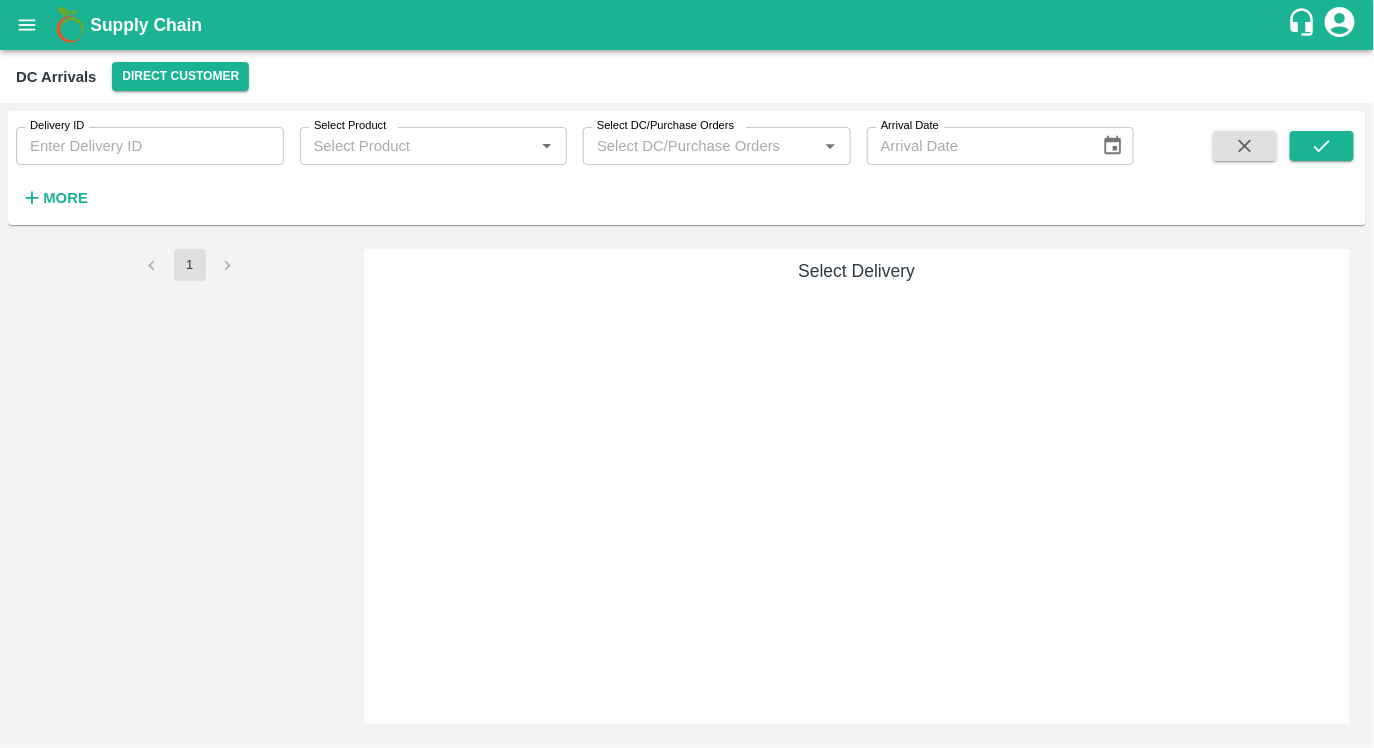 click on "More" at bounding box center [65, 198] 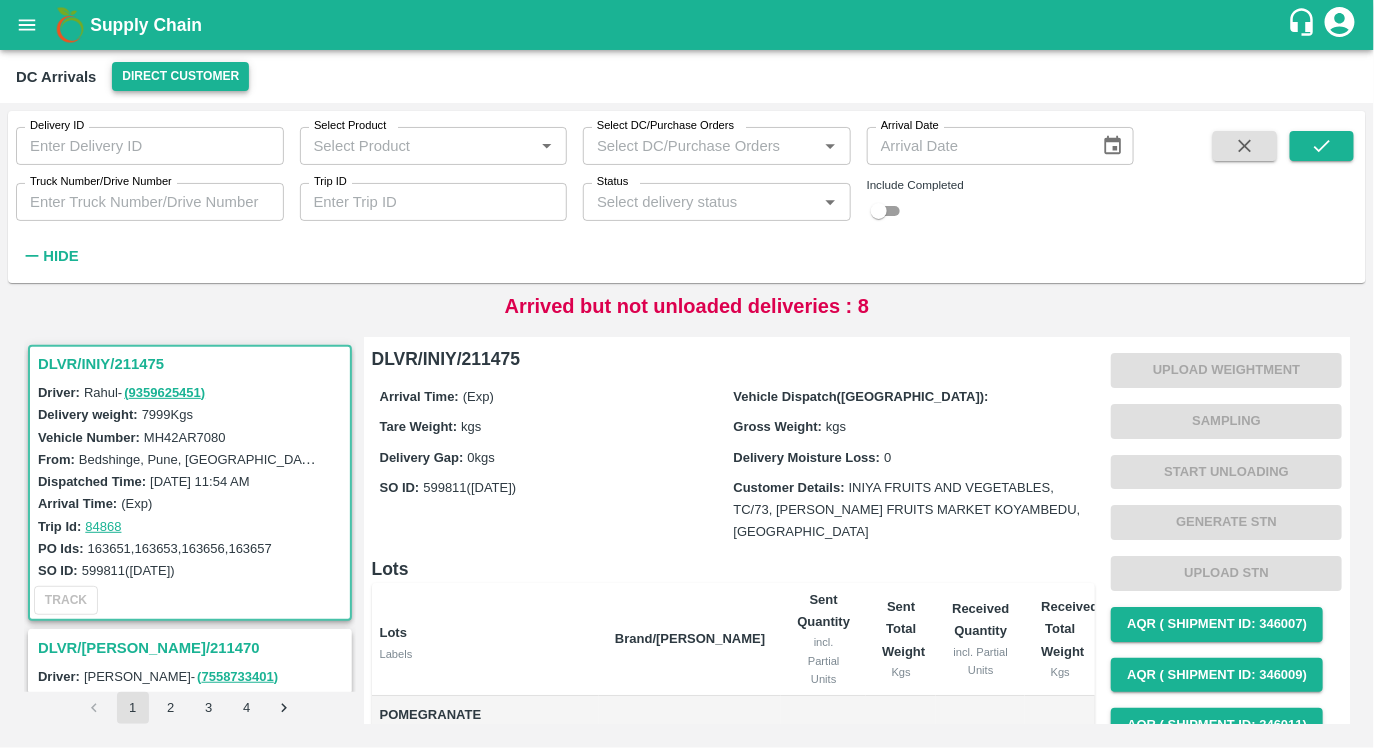 click on "Direct Customer" at bounding box center (180, 76) 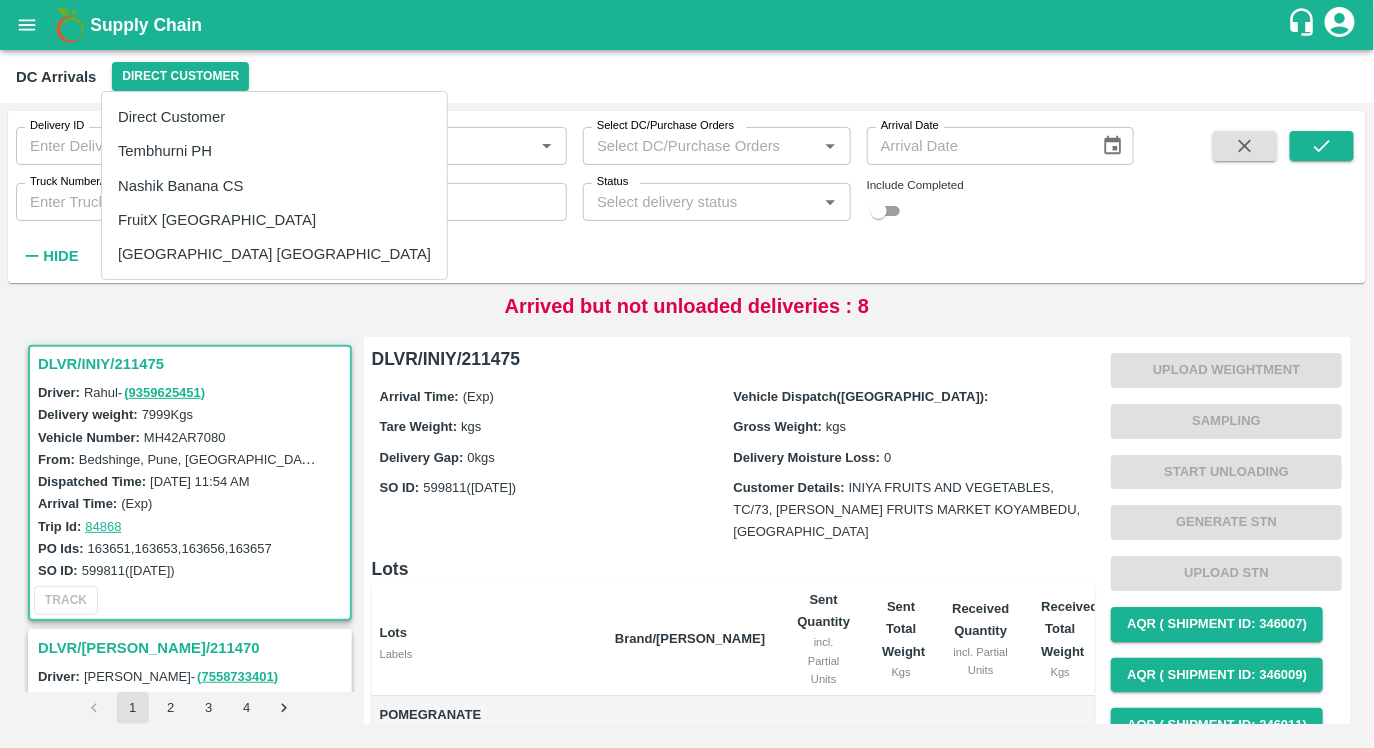 click on "Nashik Banana CS" at bounding box center (274, 186) 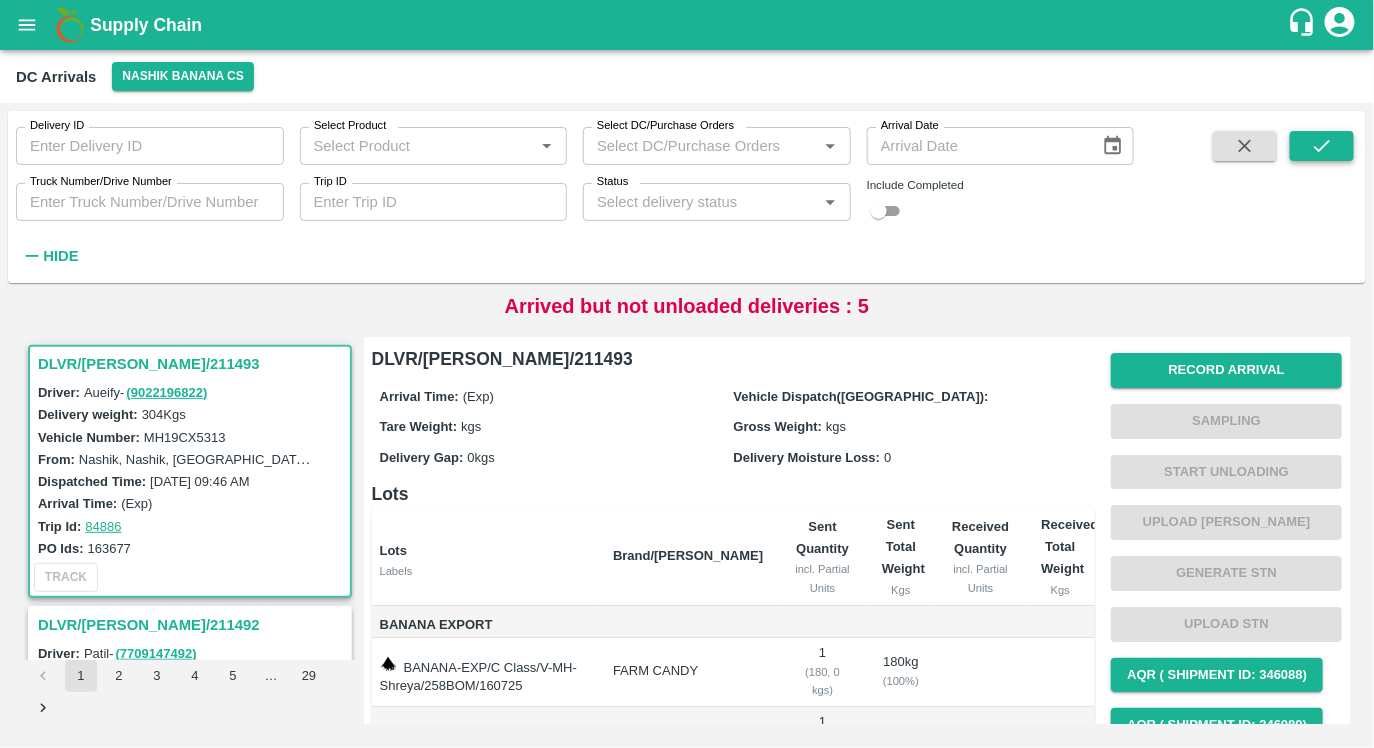 click 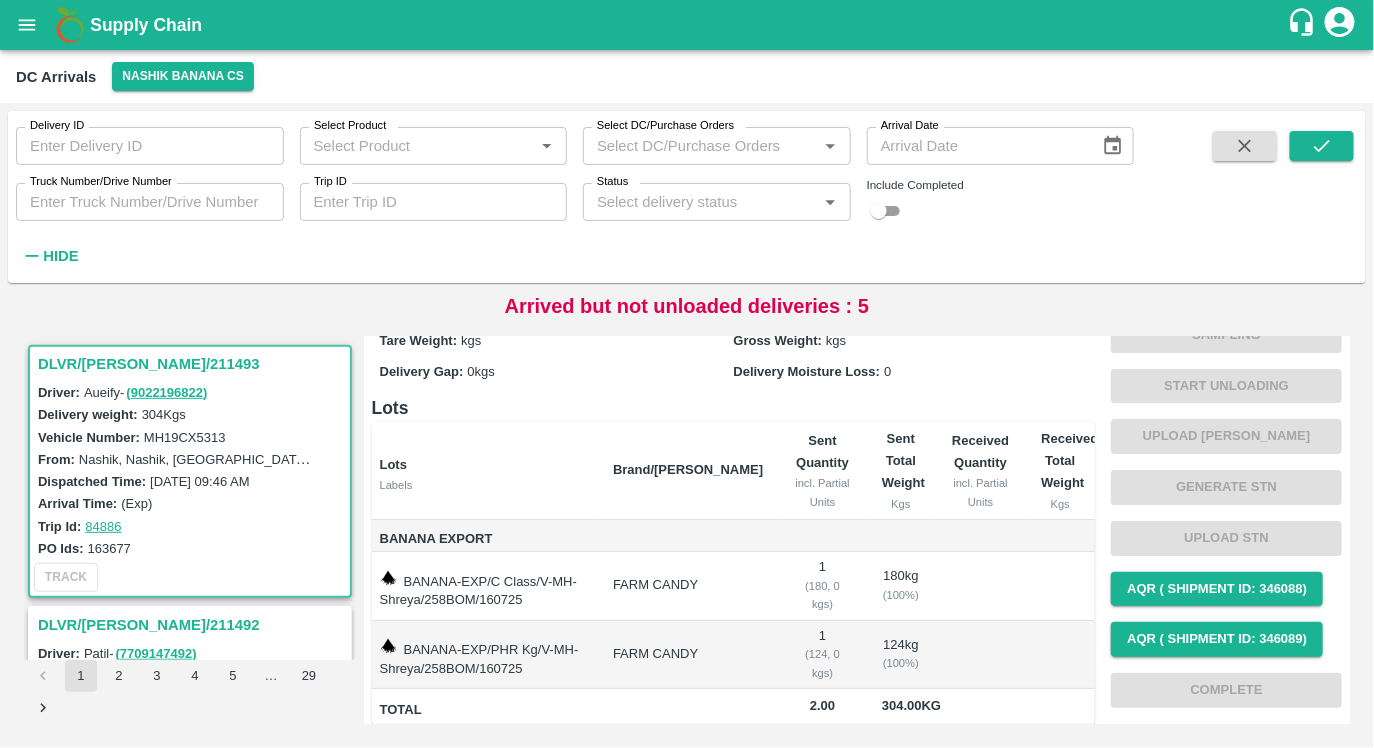 scroll, scrollTop: 0, scrollLeft: 0, axis: both 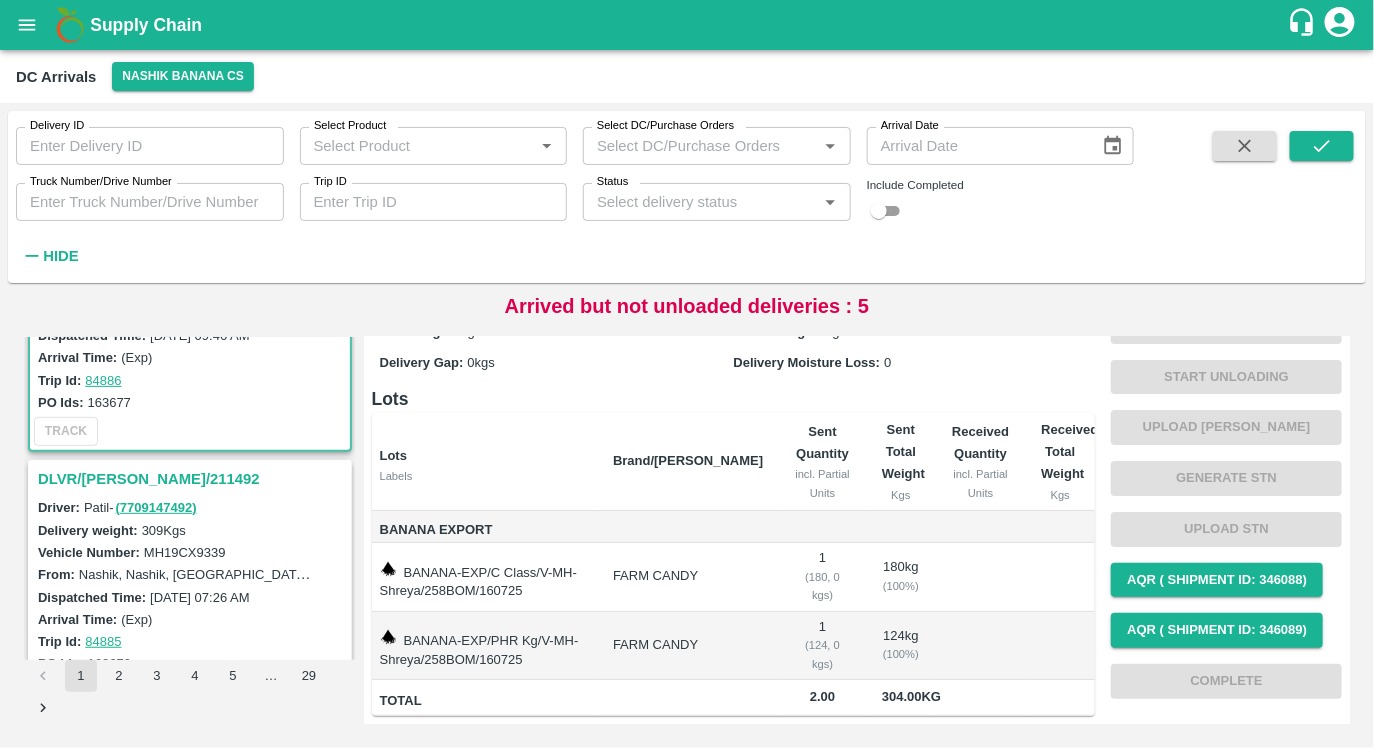 click on "DLVR/[PERSON_NAME]/211492" at bounding box center [193, 479] 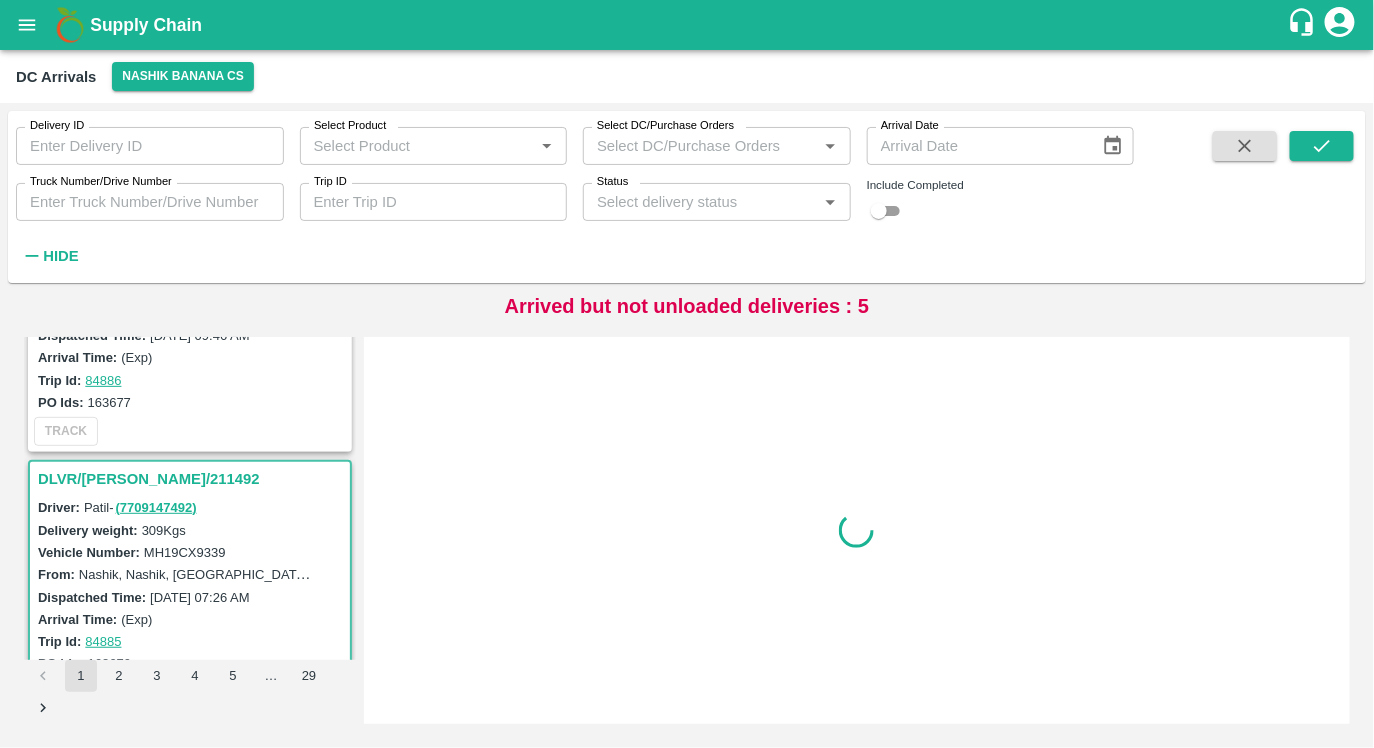 scroll, scrollTop: 0, scrollLeft: 0, axis: both 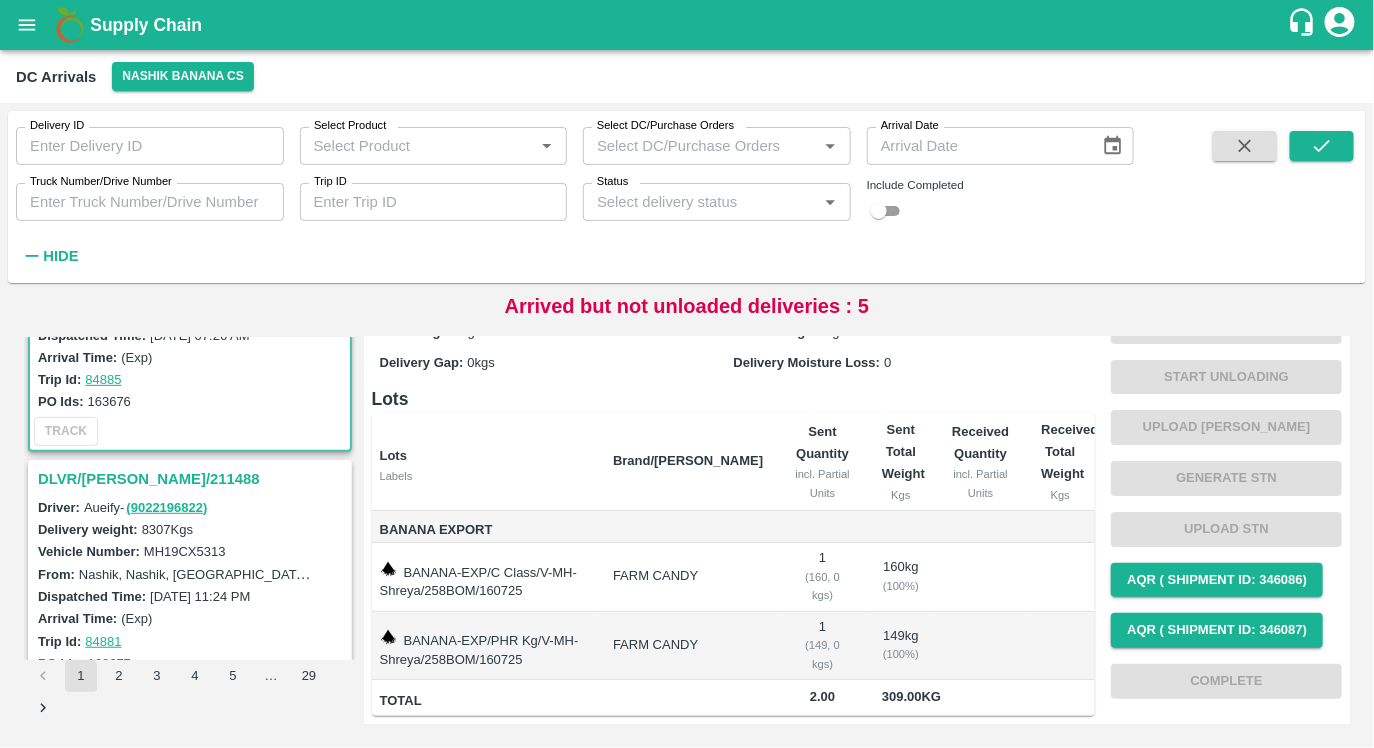 click on "DLVR/[PERSON_NAME]/211488" at bounding box center (193, 479) 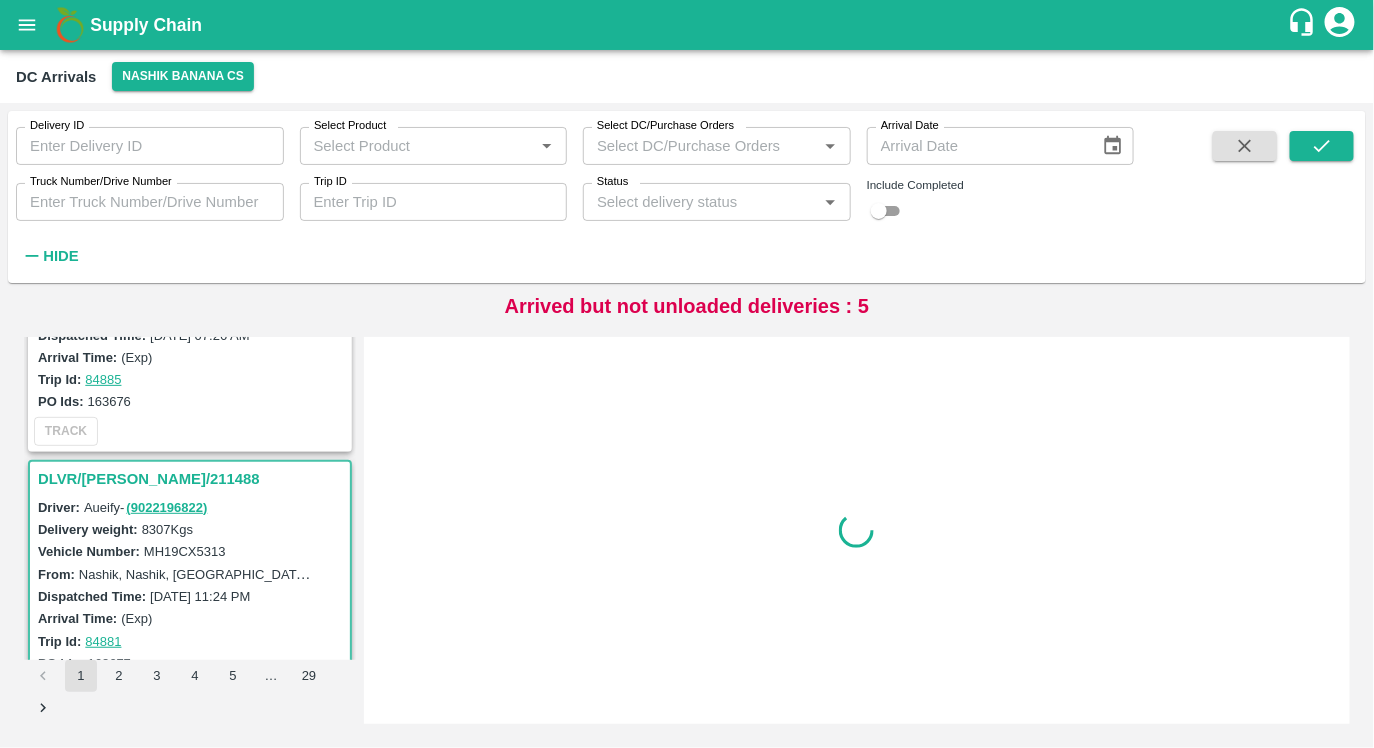 scroll, scrollTop: 0, scrollLeft: 0, axis: both 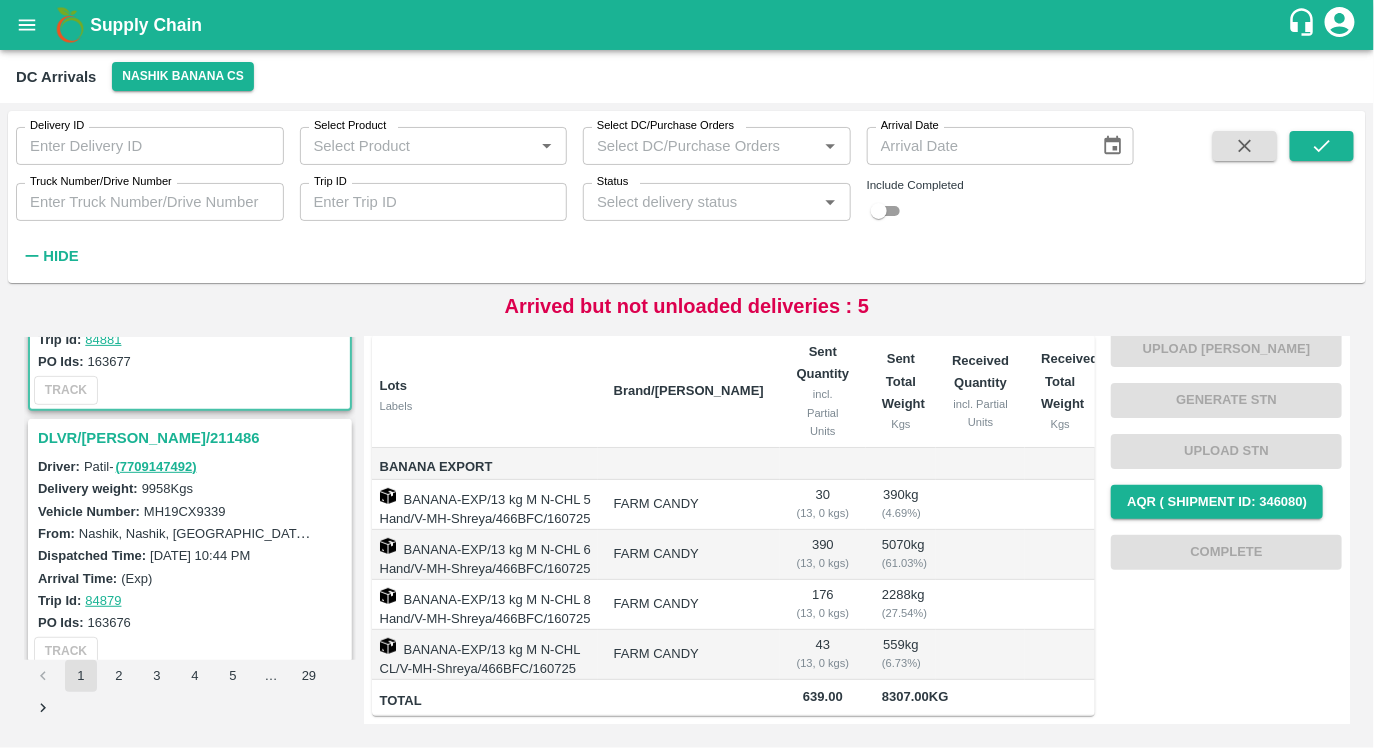 click on "DLVR/[PERSON_NAME]/211486" at bounding box center (193, 438) 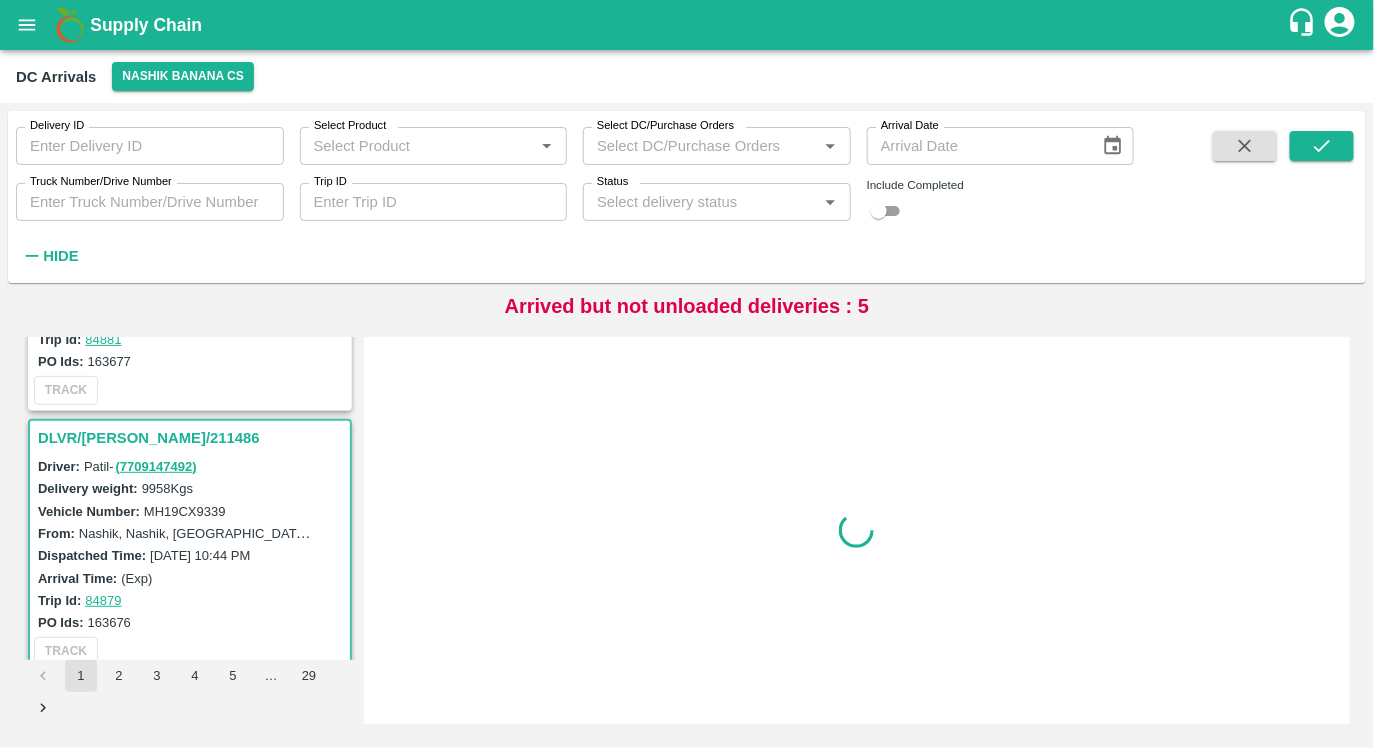scroll, scrollTop: 0, scrollLeft: 0, axis: both 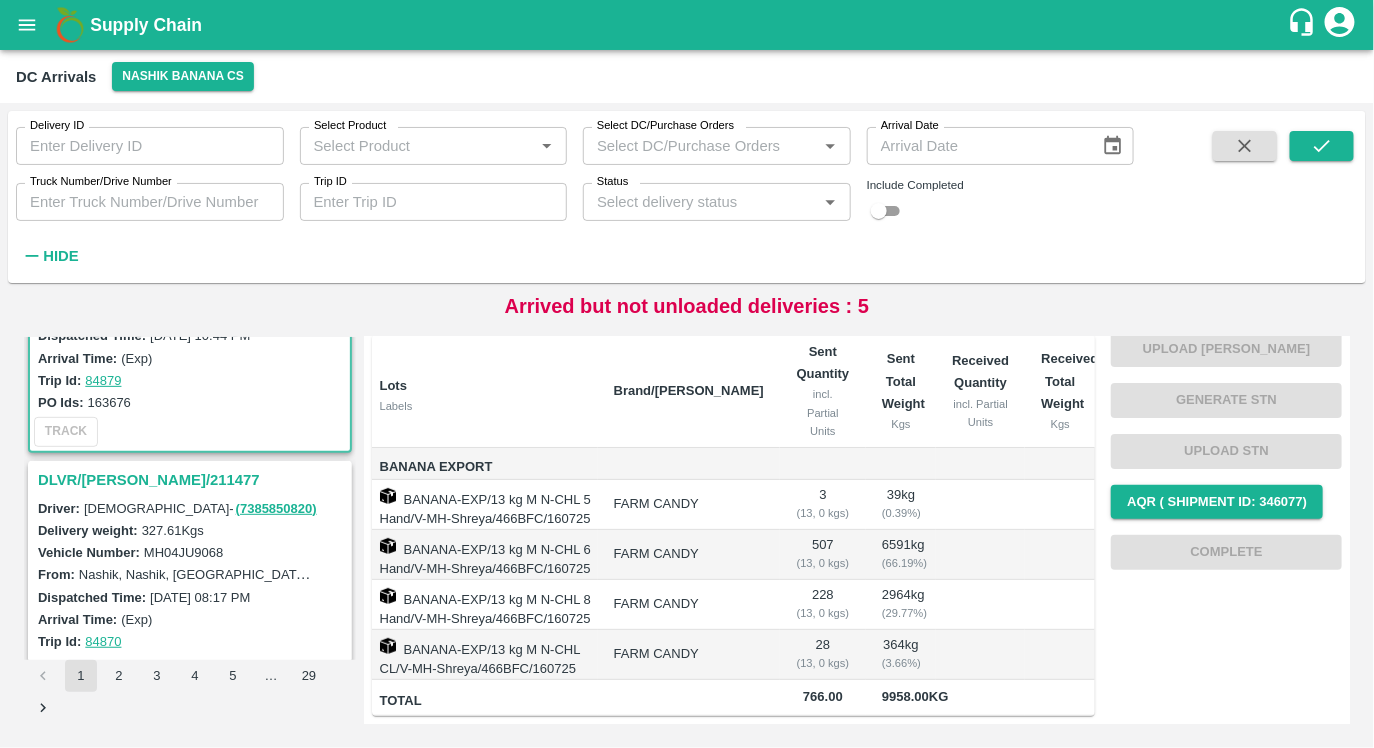 click on "DLVR/[PERSON_NAME]/211477" at bounding box center [193, 480] 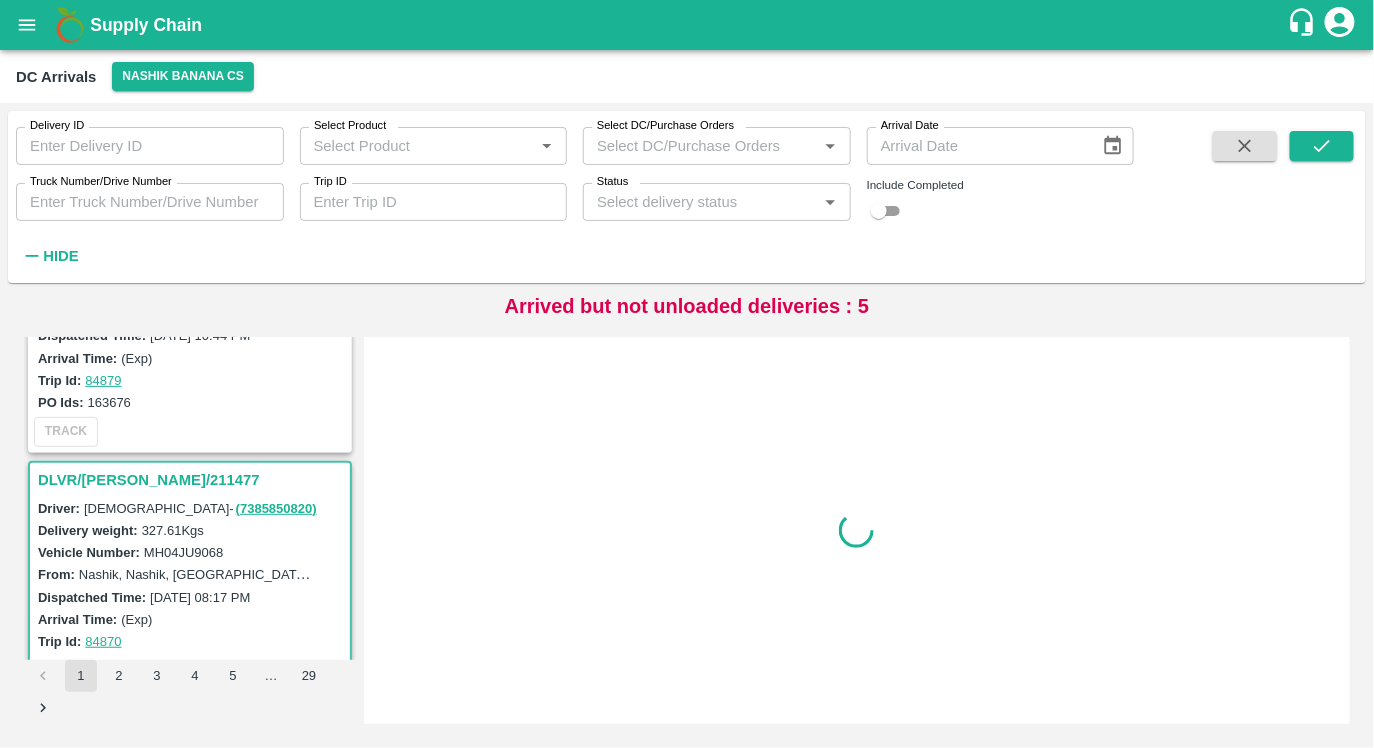 scroll, scrollTop: 0, scrollLeft: 0, axis: both 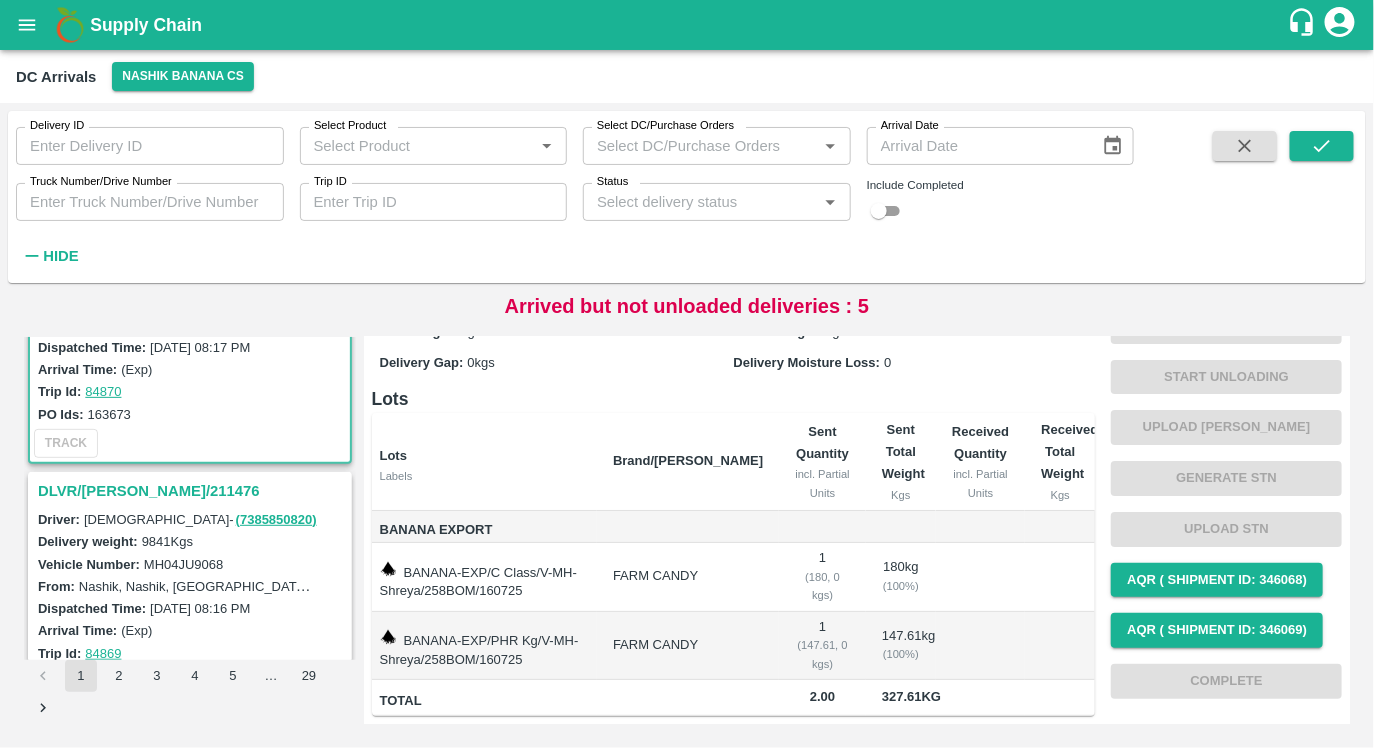 click on "DLVR/[PERSON_NAME]/211476" at bounding box center (193, 491) 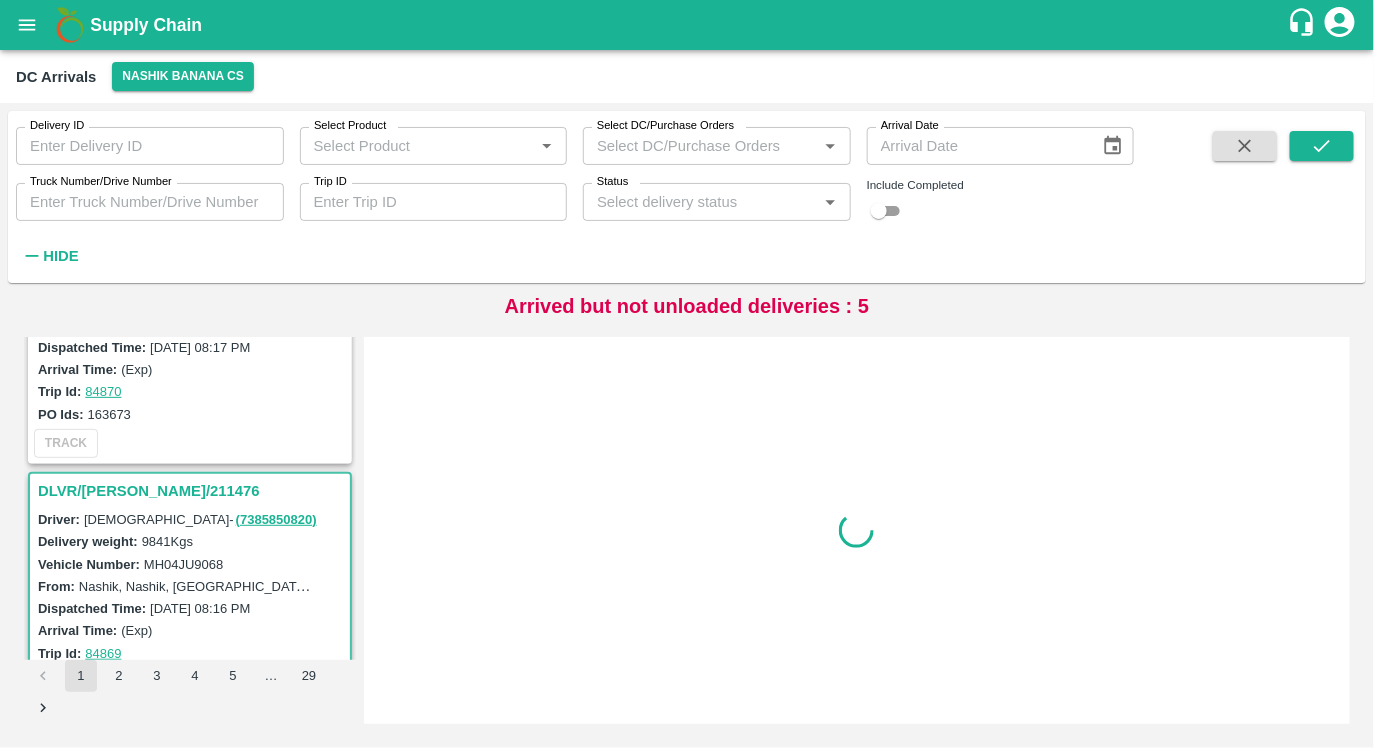 scroll, scrollTop: 0, scrollLeft: 0, axis: both 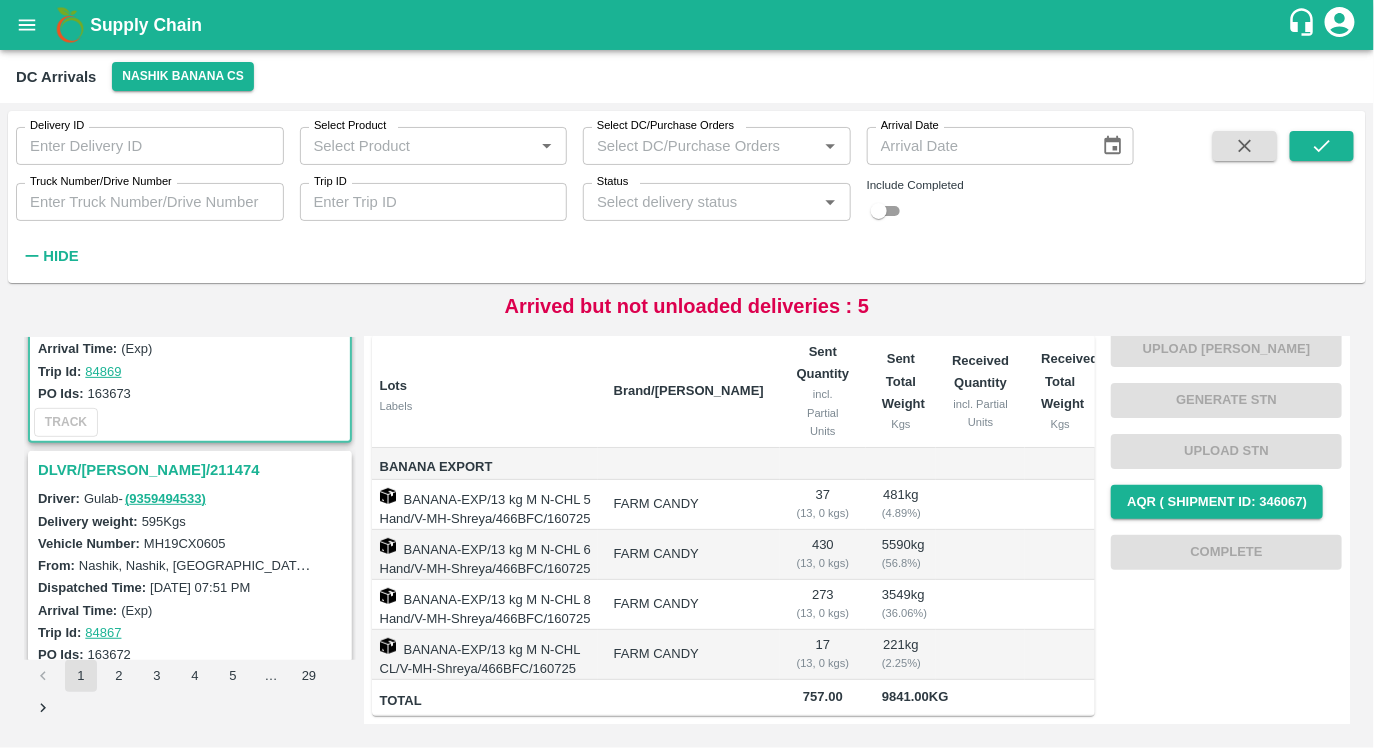 click on "DLVR/[PERSON_NAME]/211474" at bounding box center [193, 470] 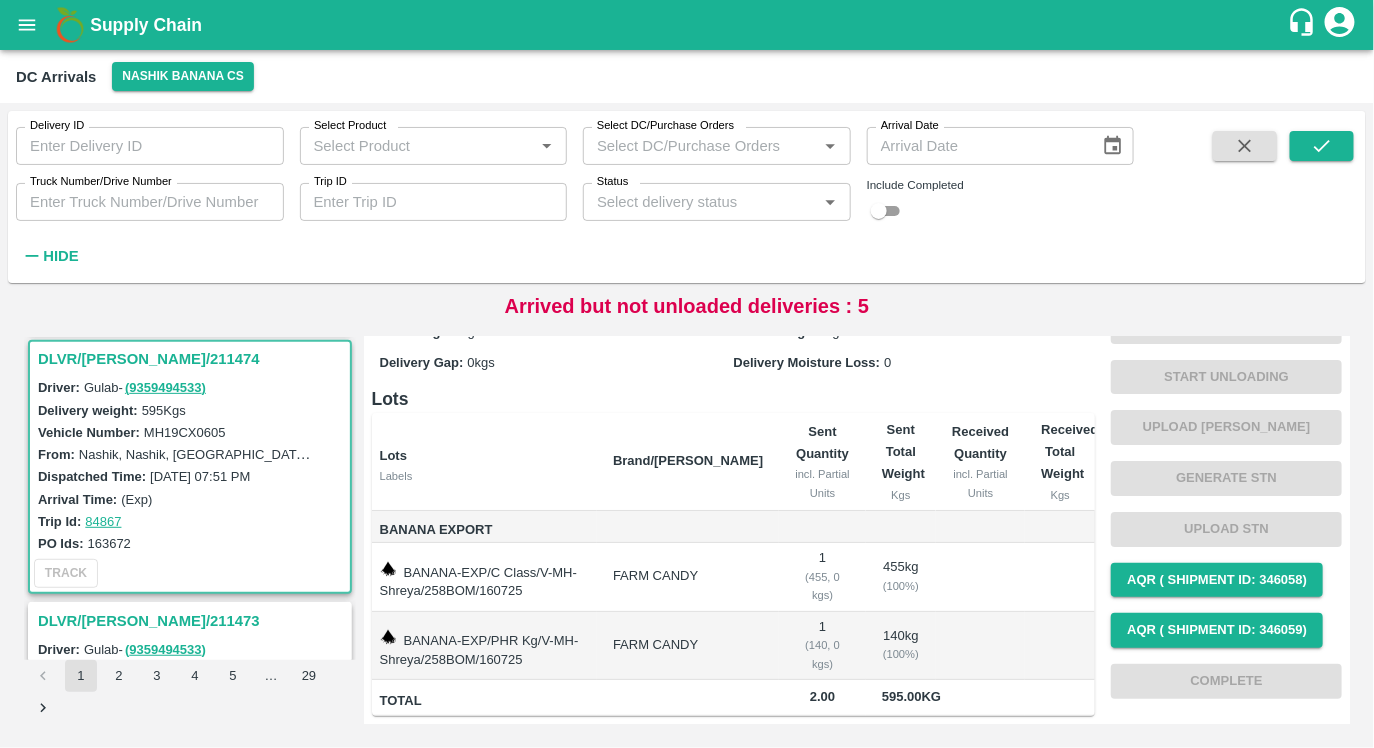 click 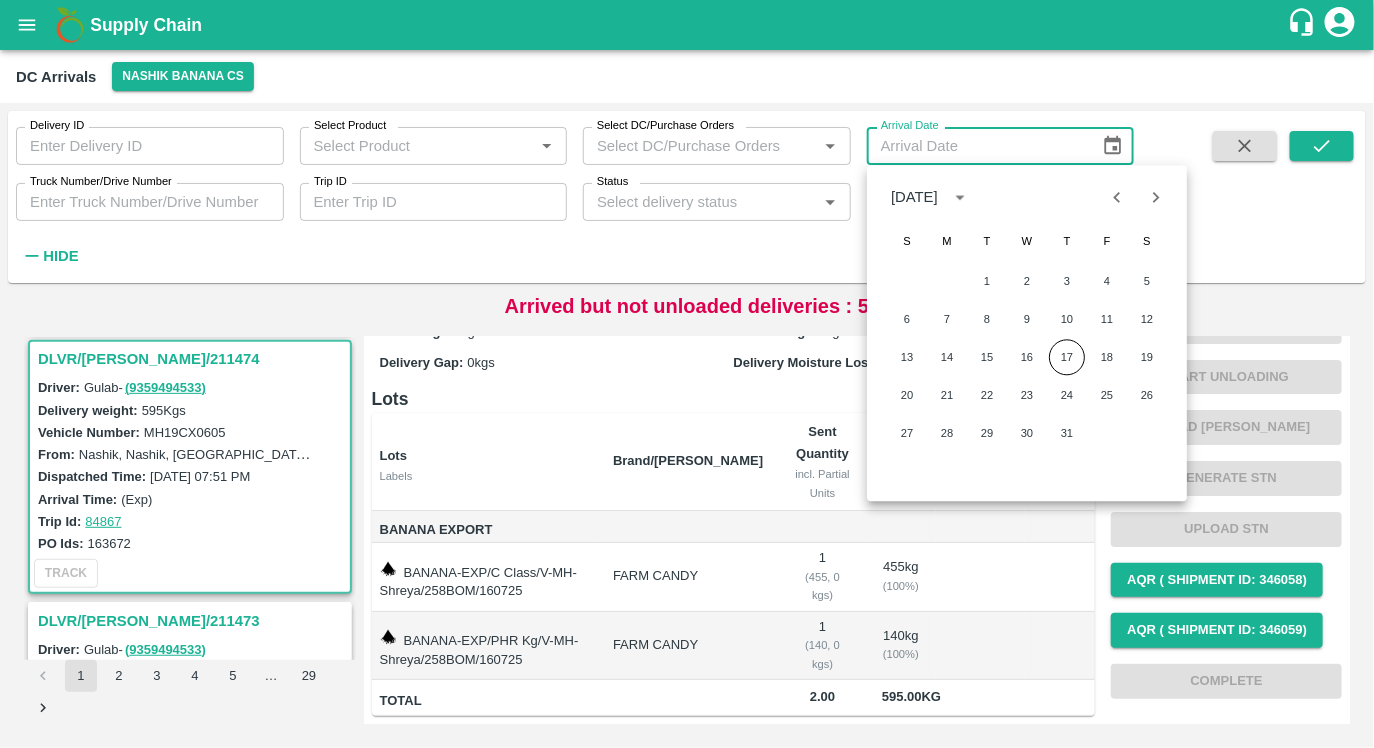 click on "Status" at bounding box center (700, 202) 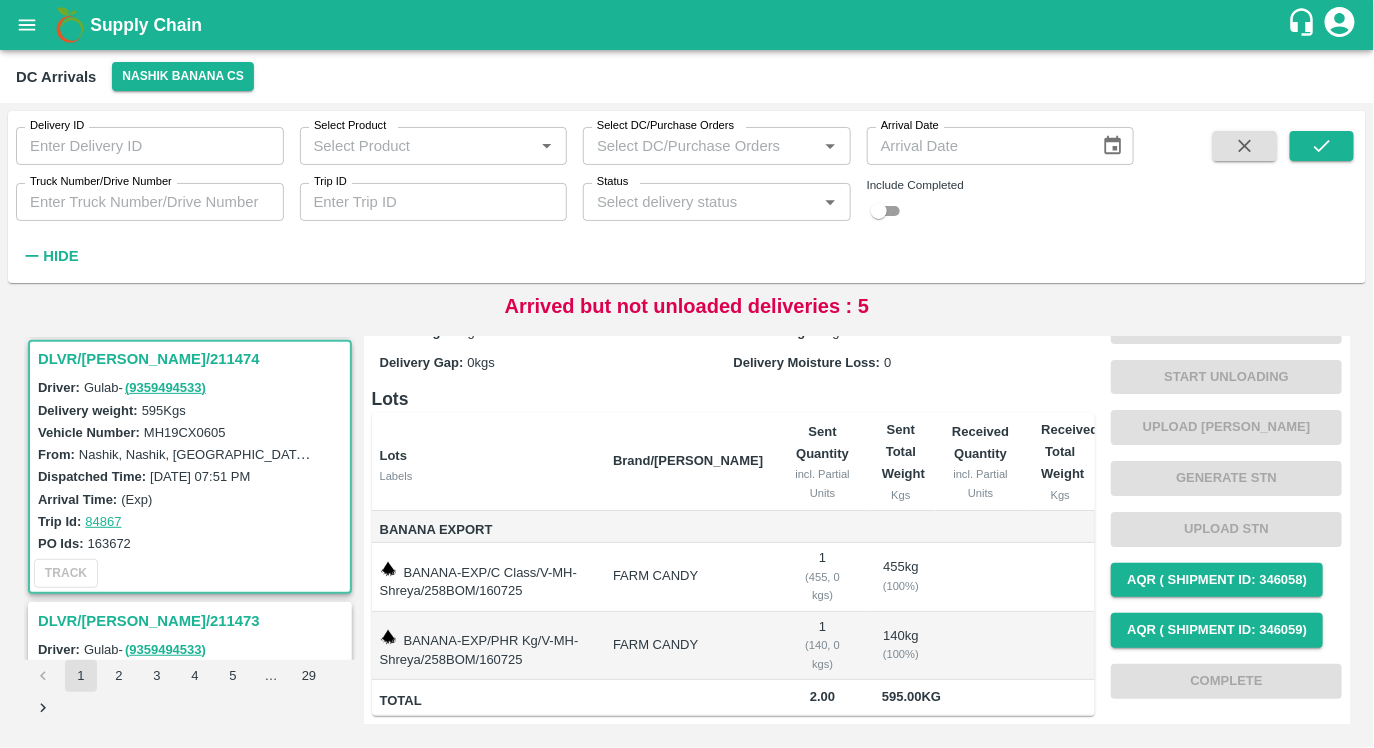 click on "Status" at bounding box center (700, 202) 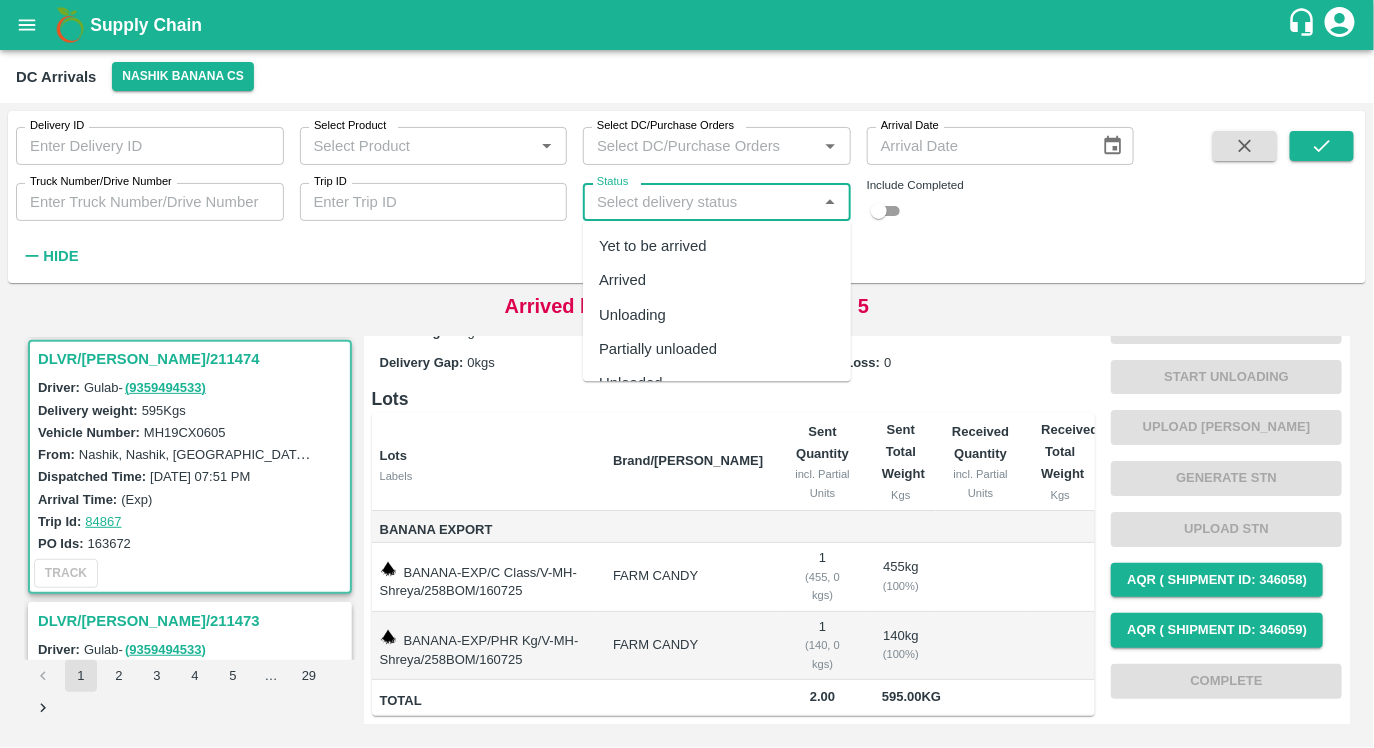 click on "Arrived" at bounding box center [717, 281] 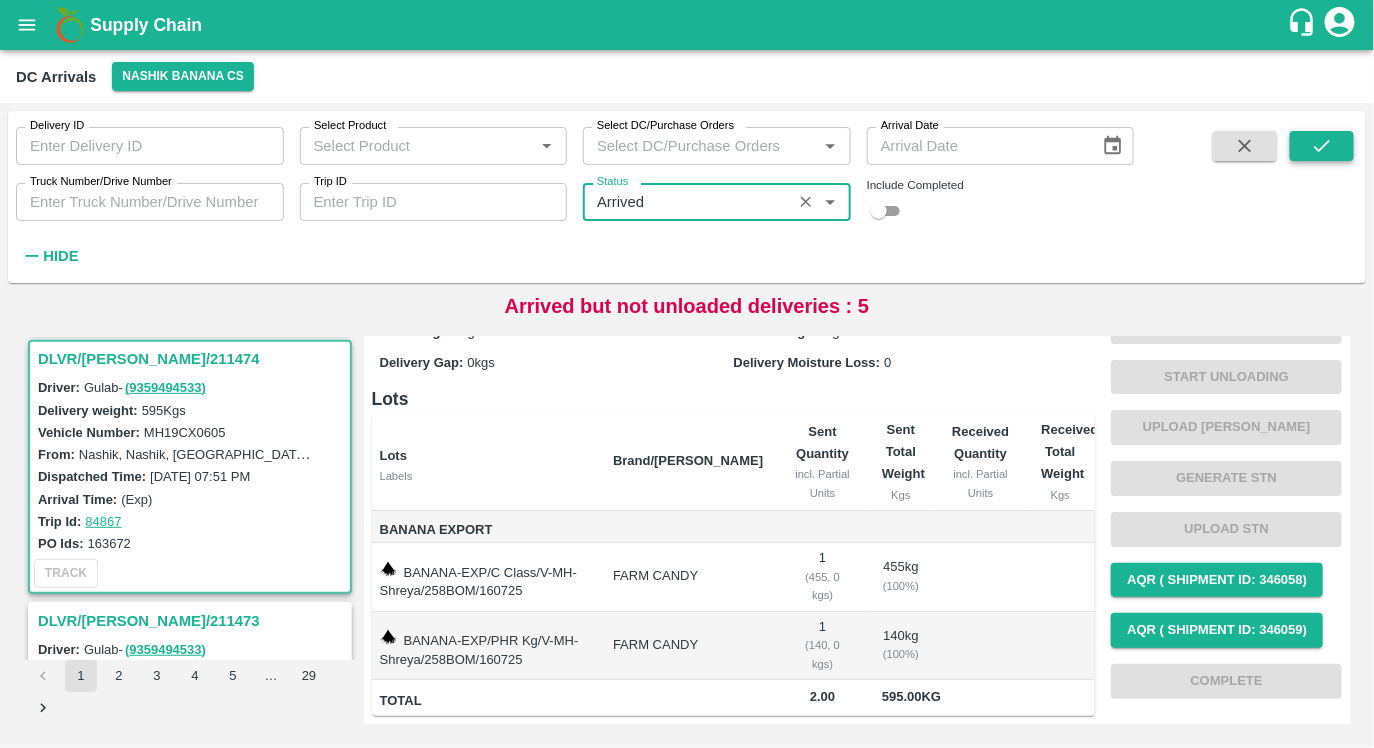 click 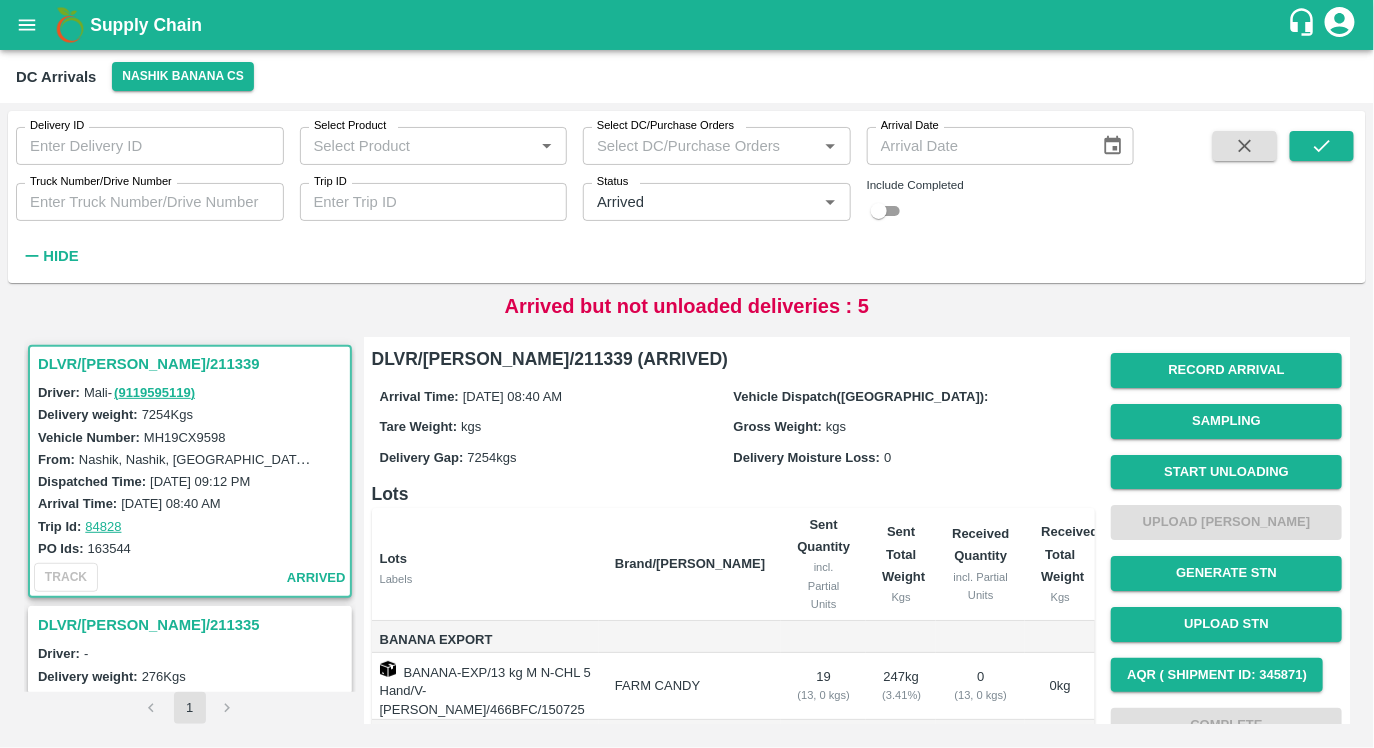 click on "DLVR/[PERSON_NAME]/211339" at bounding box center [193, 364] 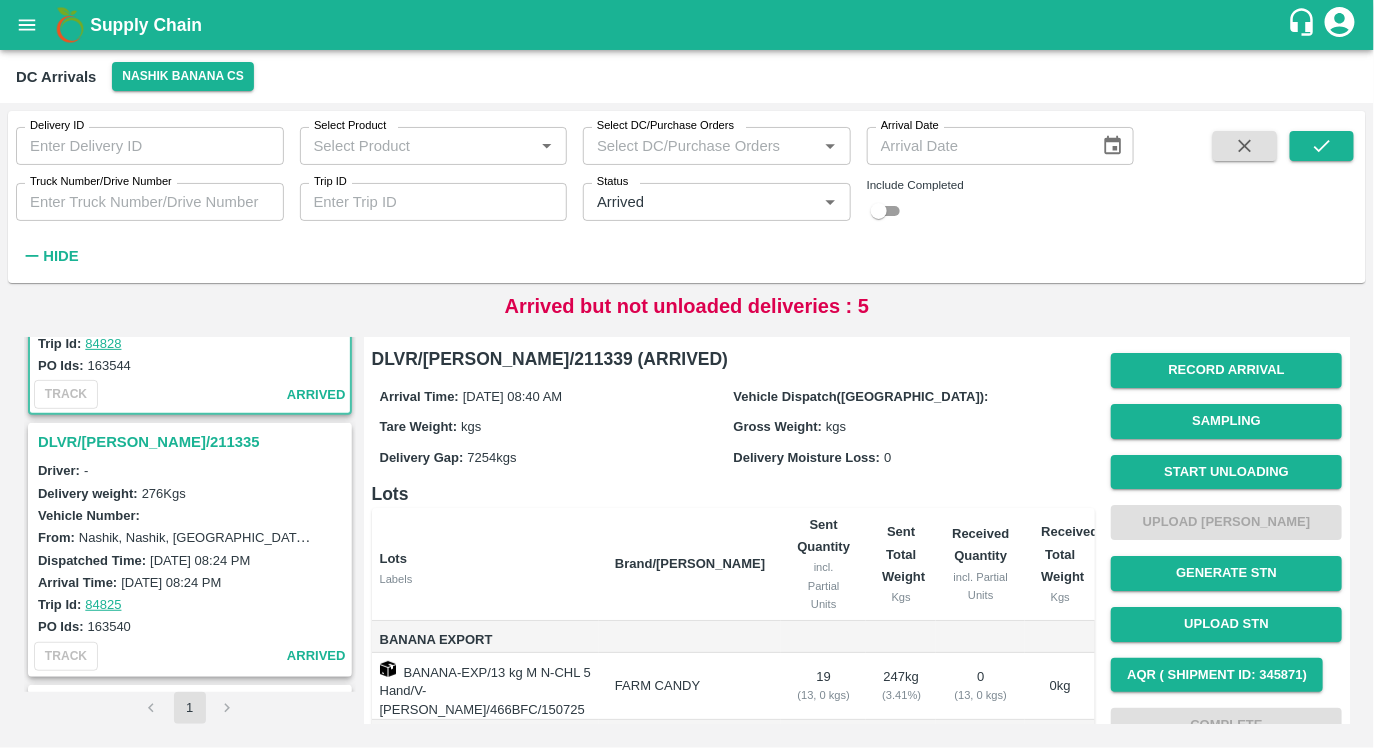 click on "DLVR/[PERSON_NAME]/211335" at bounding box center [193, 442] 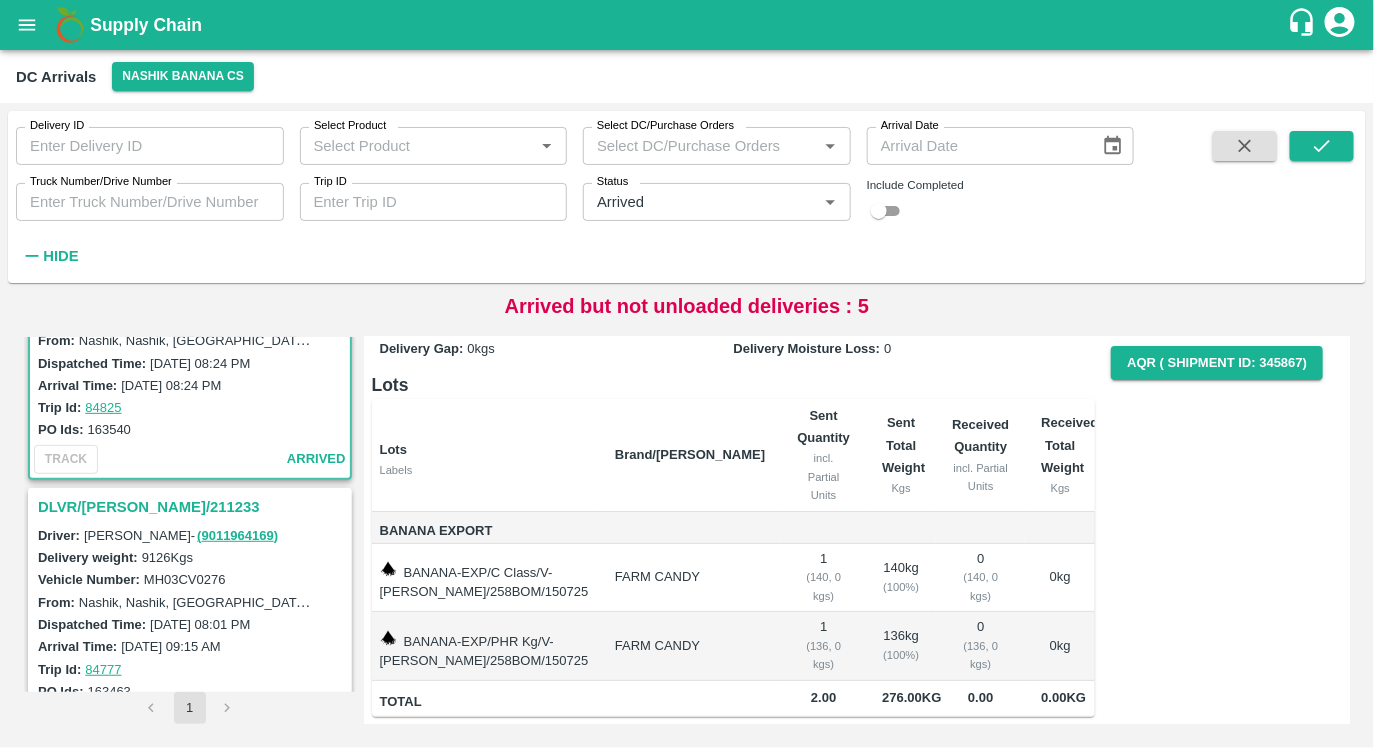 click on "DLVR/[PERSON_NAME]/211233" at bounding box center (193, 507) 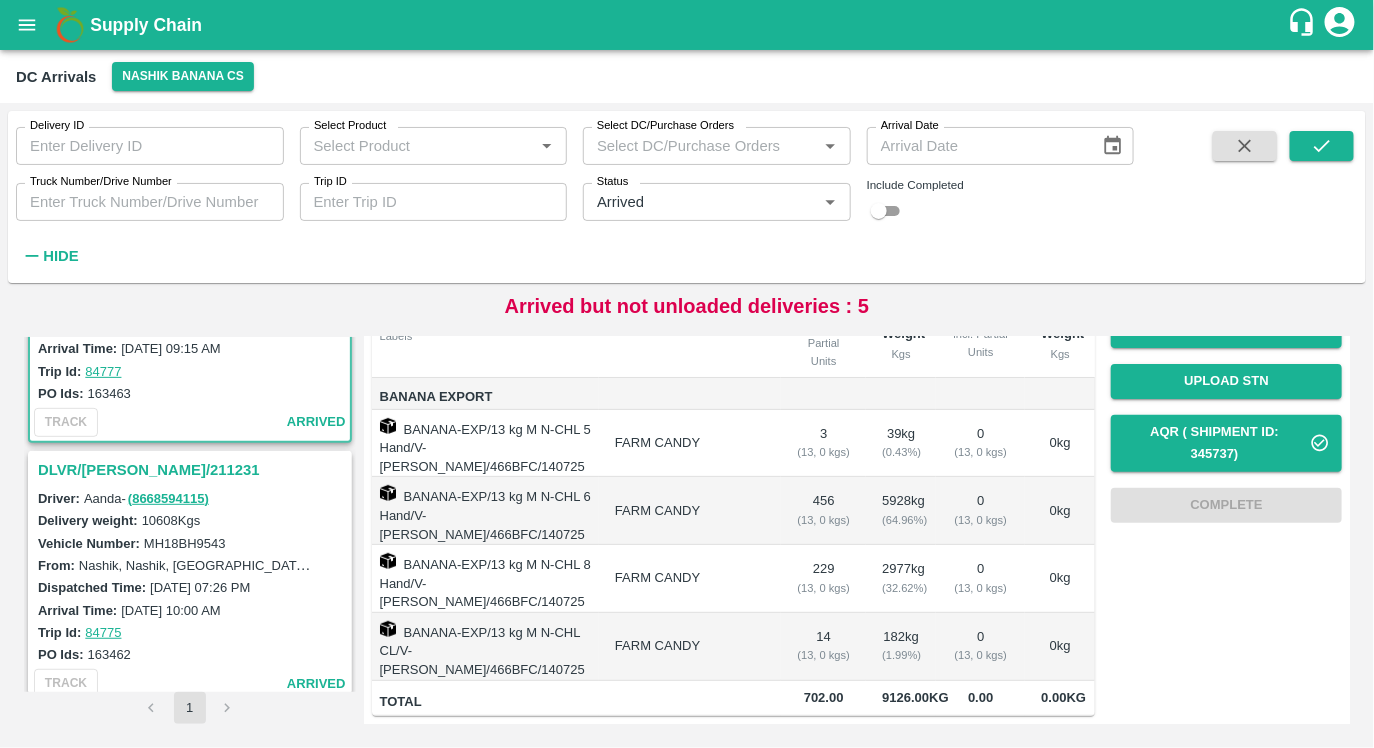 click on "DLVR/[PERSON_NAME]/211231" at bounding box center (193, 470) 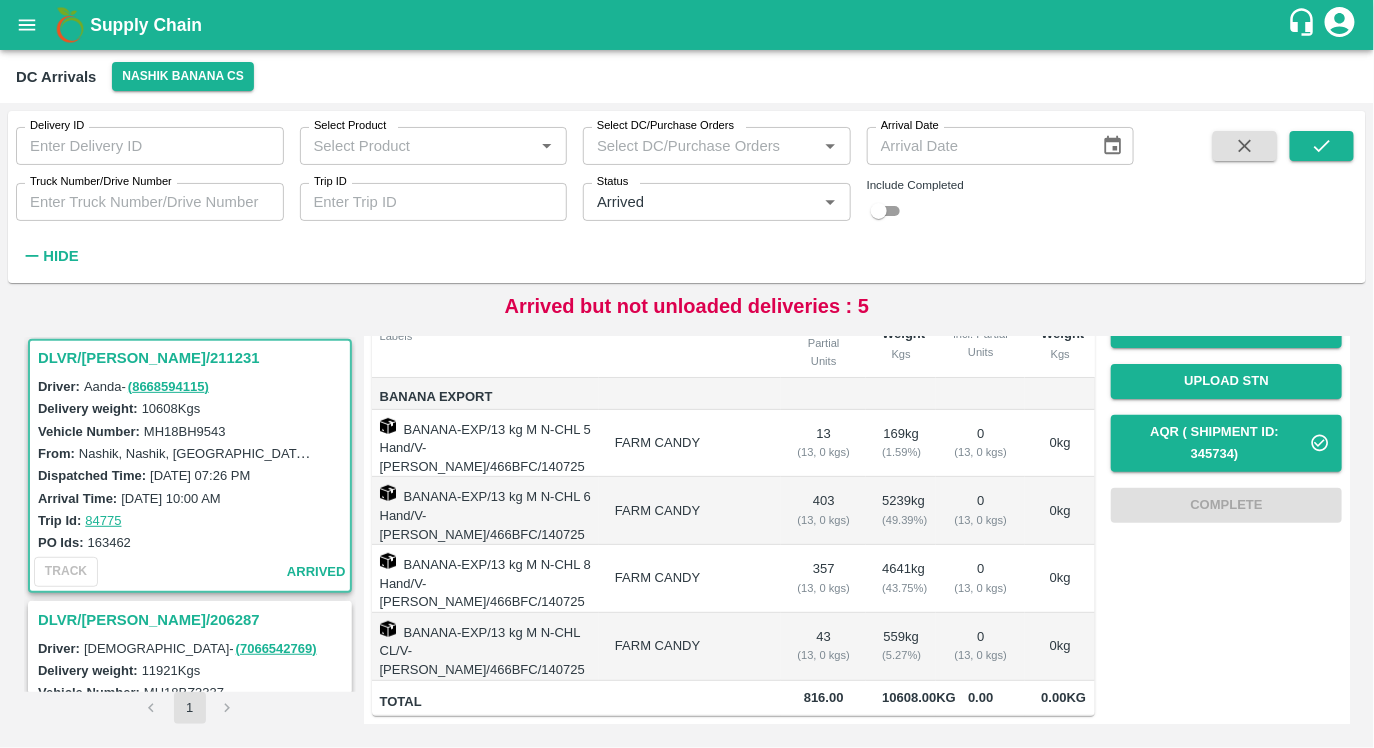 click on "10608.00  Kg" at bounding box center (919, 697) 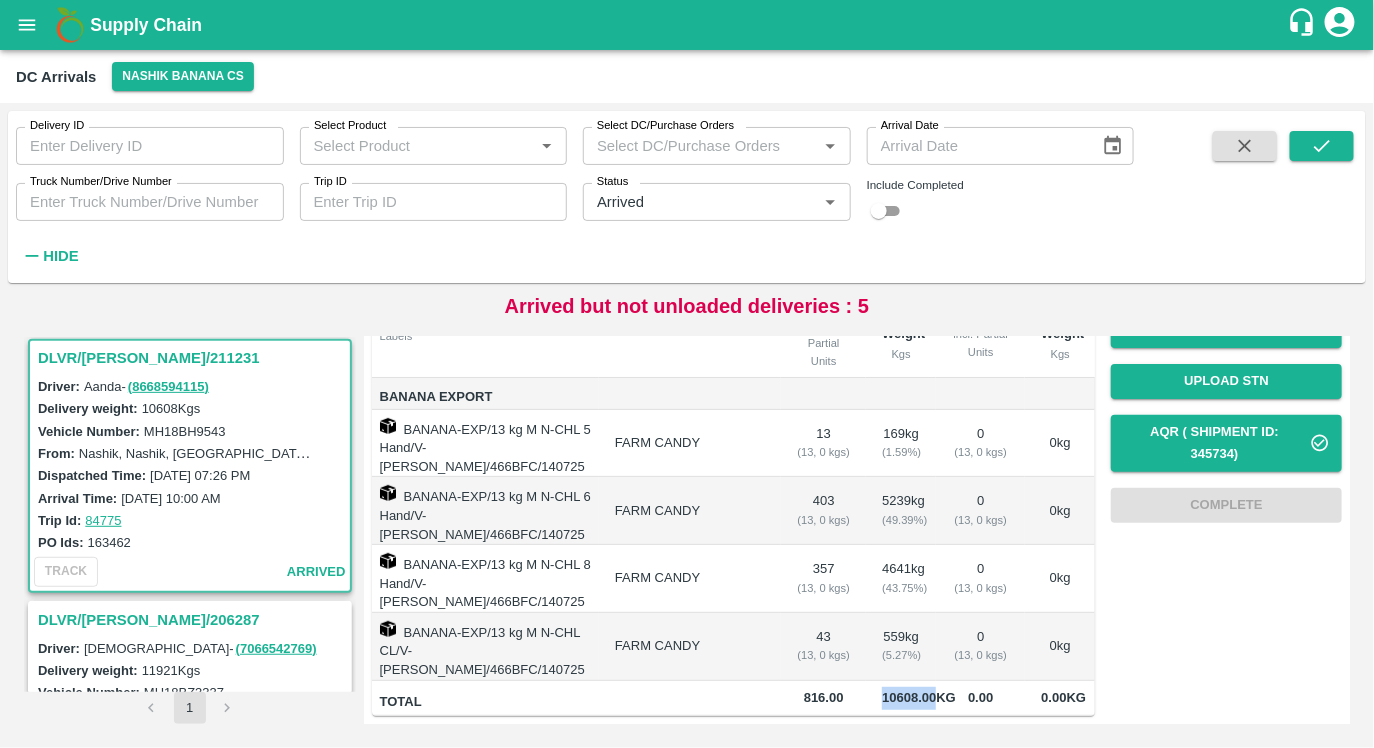 click on "10608.00  Kg" at bounding box center [919, 697] 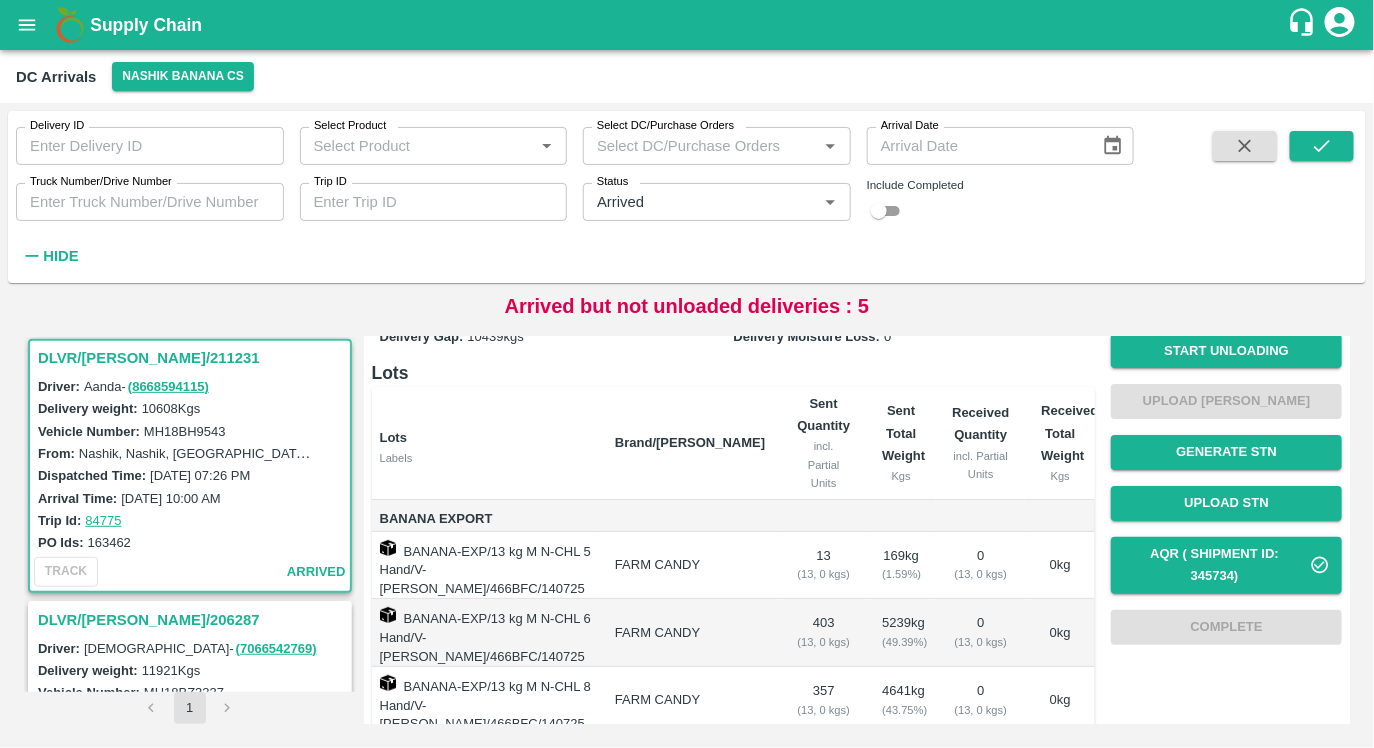 scroll, scrollTop: 0, scrollLeft: 0, axis: both 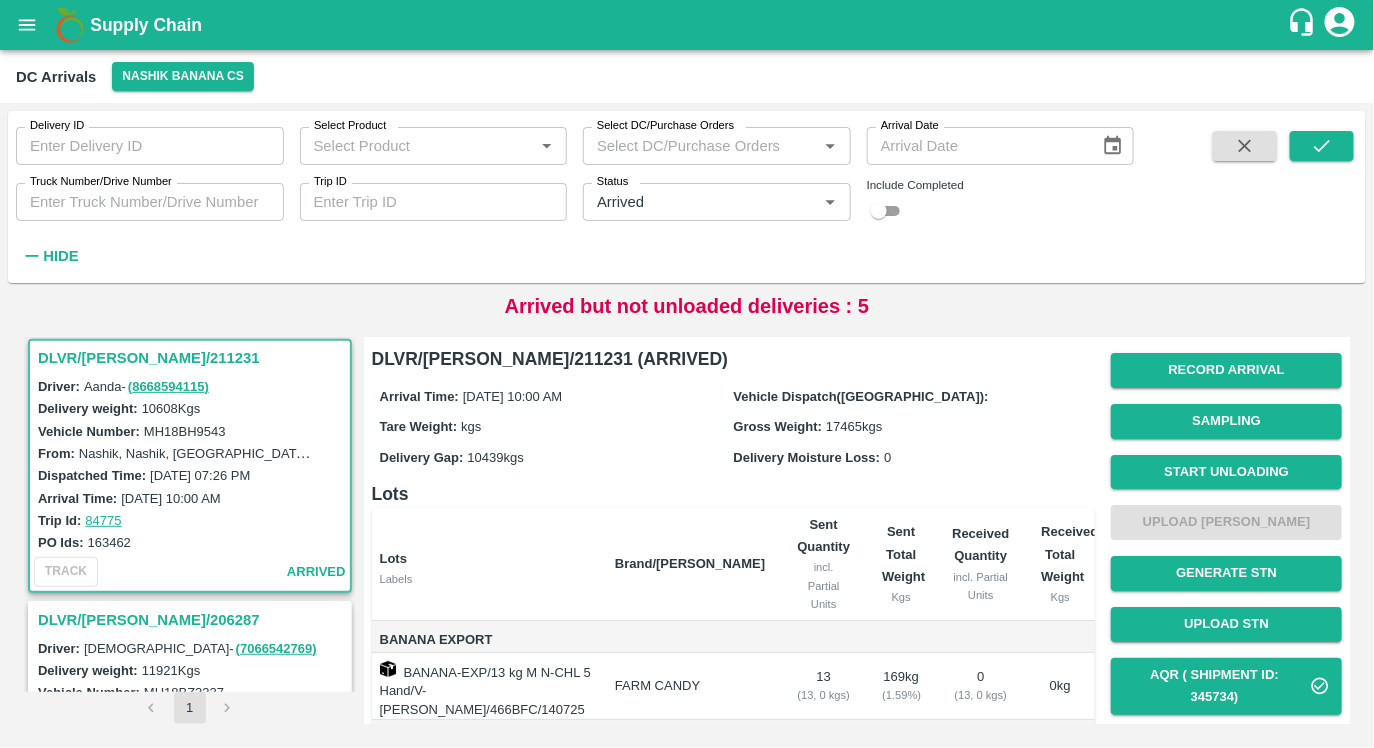 click on "Arrival Time: [DATE] 10:00 AM Vehicle Dispatch([GEOGRAPHIC_DATA]): Tare Weight:  kgs Gross Weight: 17465  kgs Delivery Gap: 10439  kgs Delivery Moisture Loss: 0" at bounding box center (734, 426) 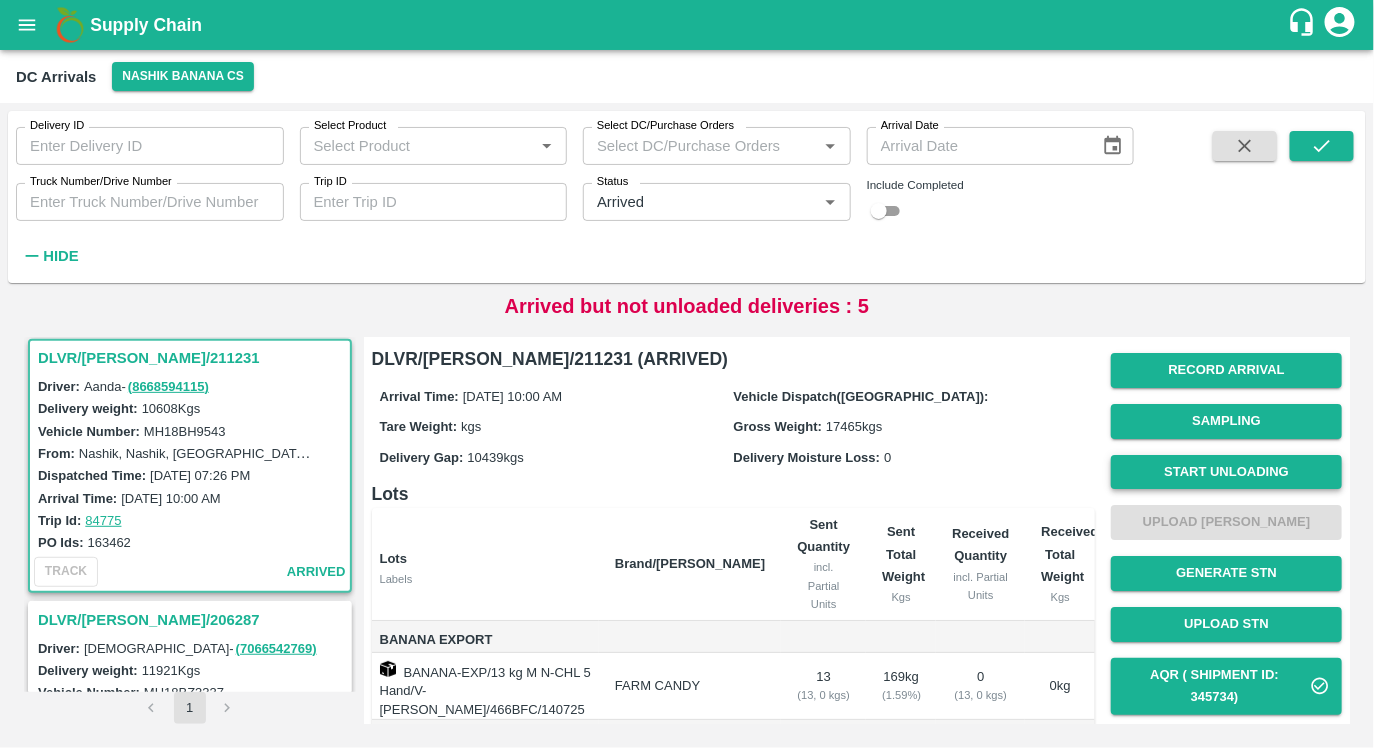 click on "Start Unloading" at bounding box center (1226, 472) 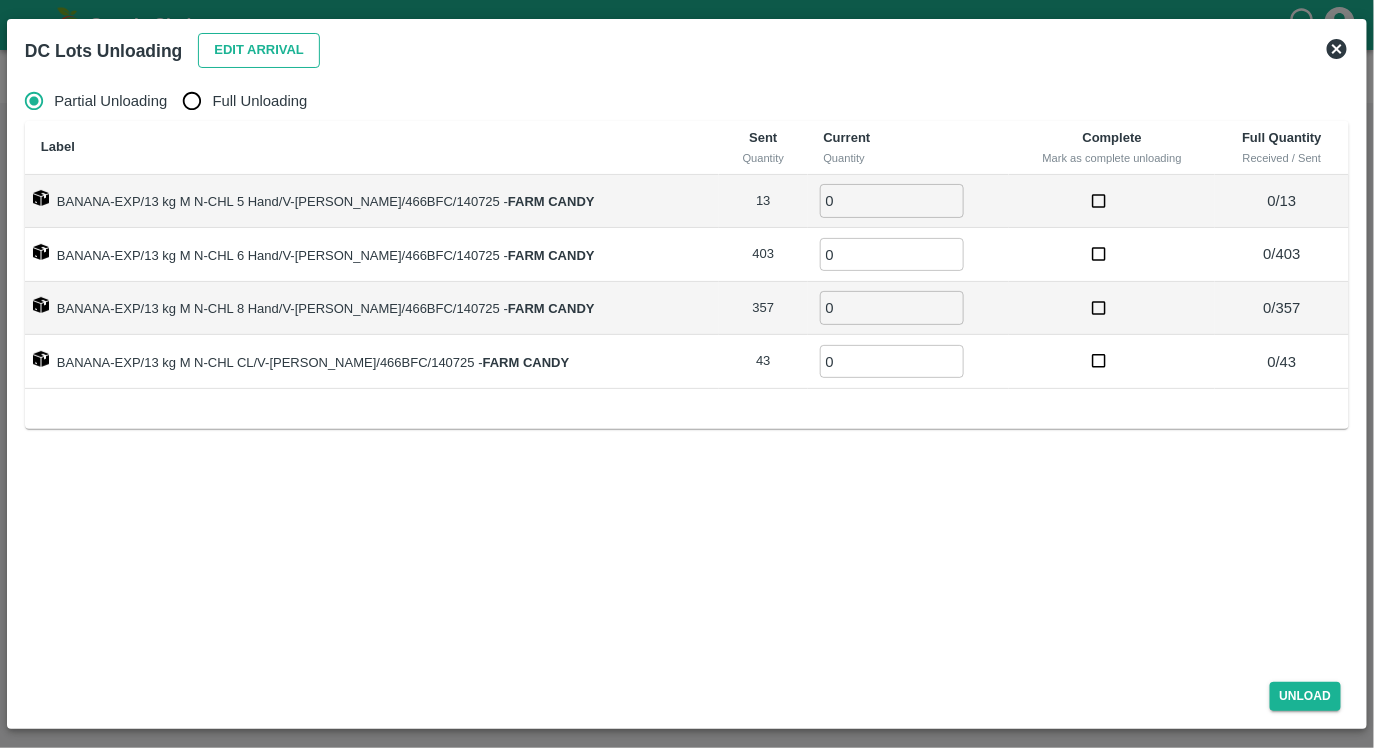 click on "Edit Arrival" at bounding box center [259, 50] 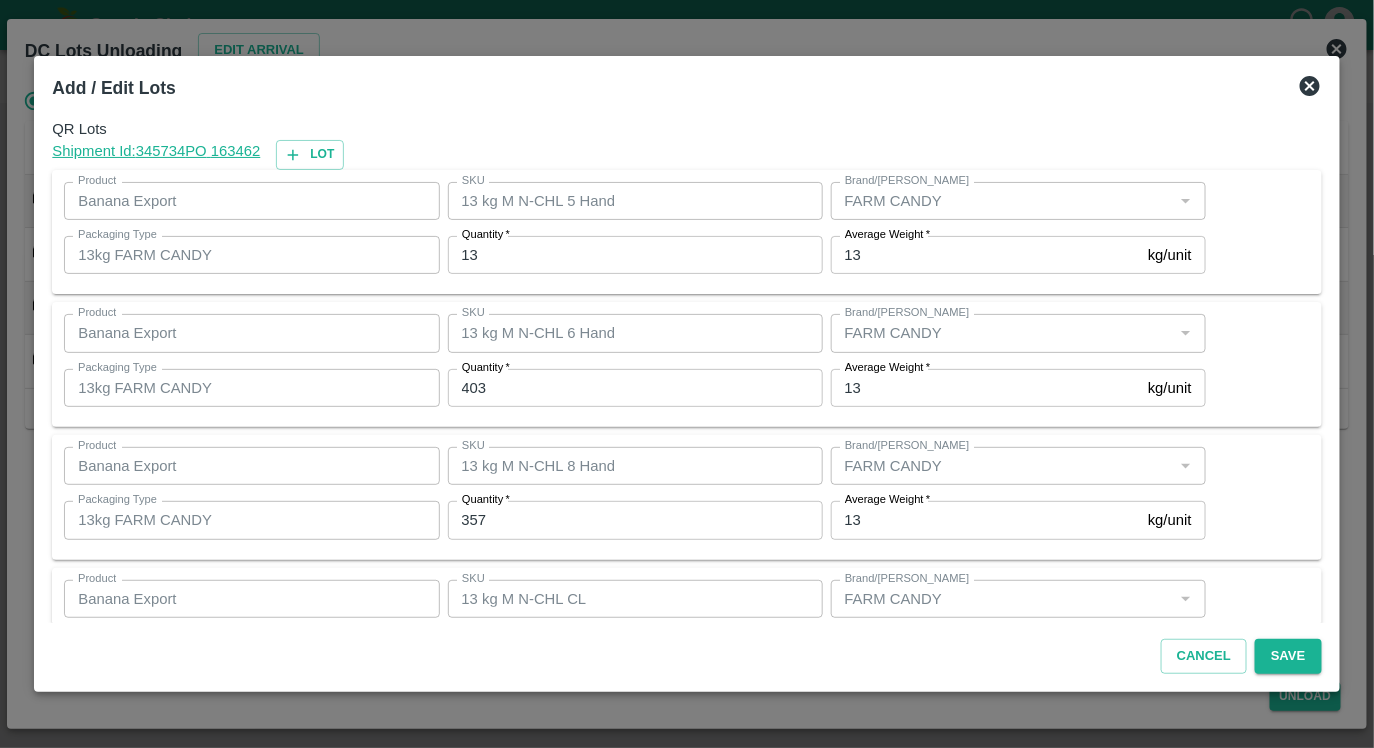 scroll, scrollTop: 84, scrollLeft: 0, axis: vertical 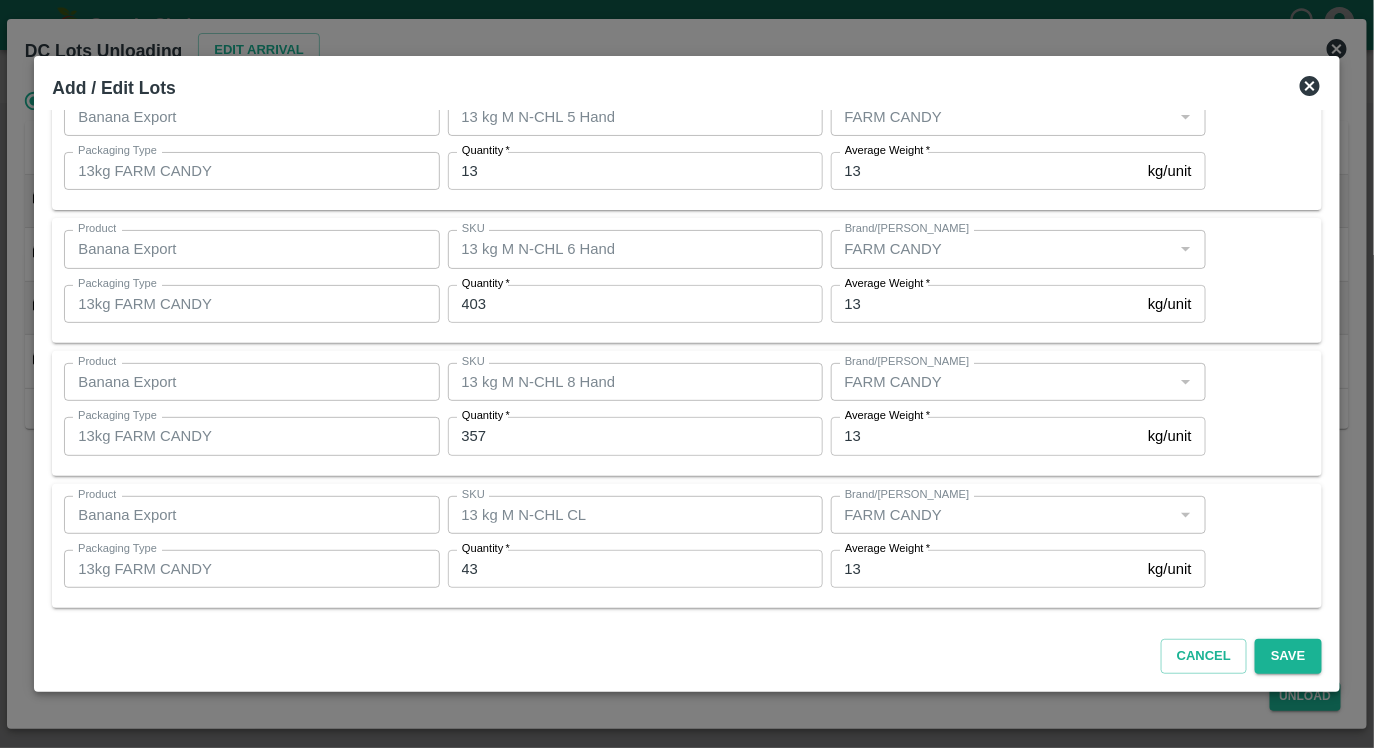 click 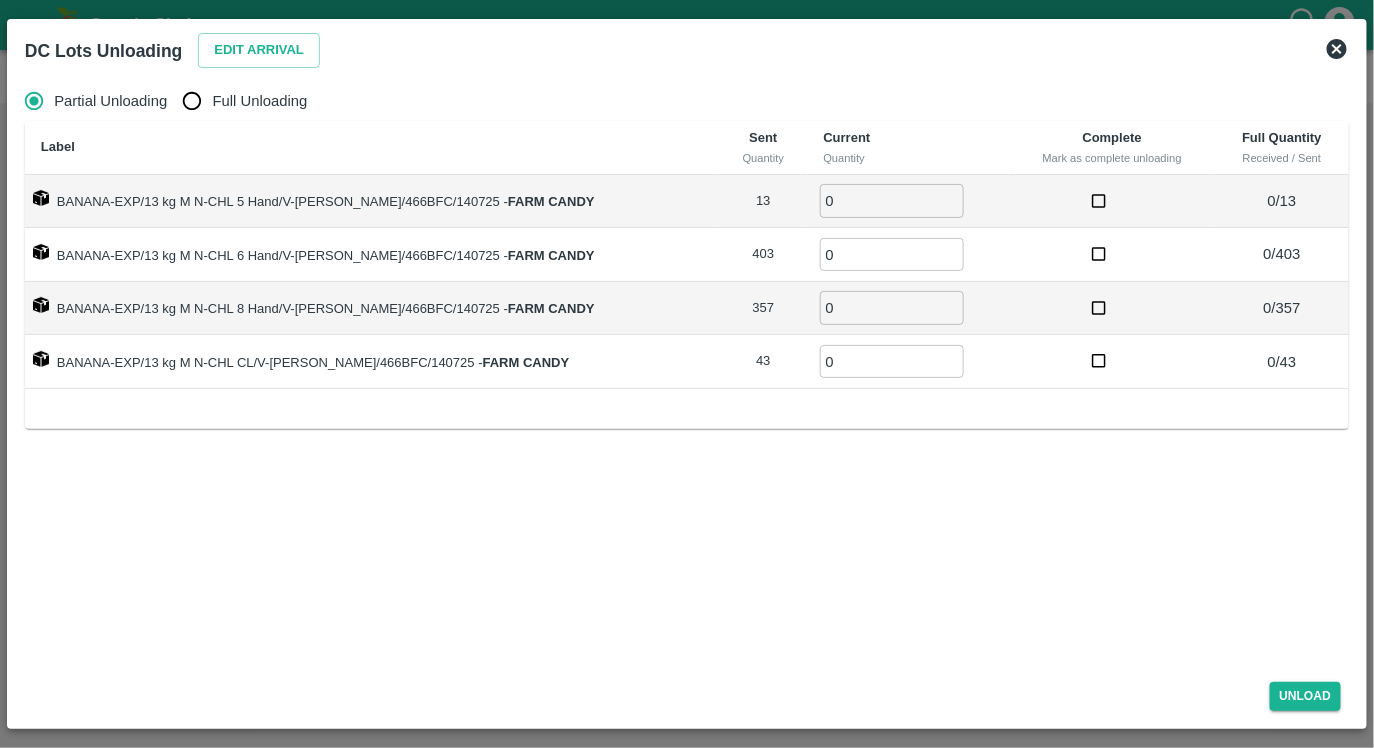 click 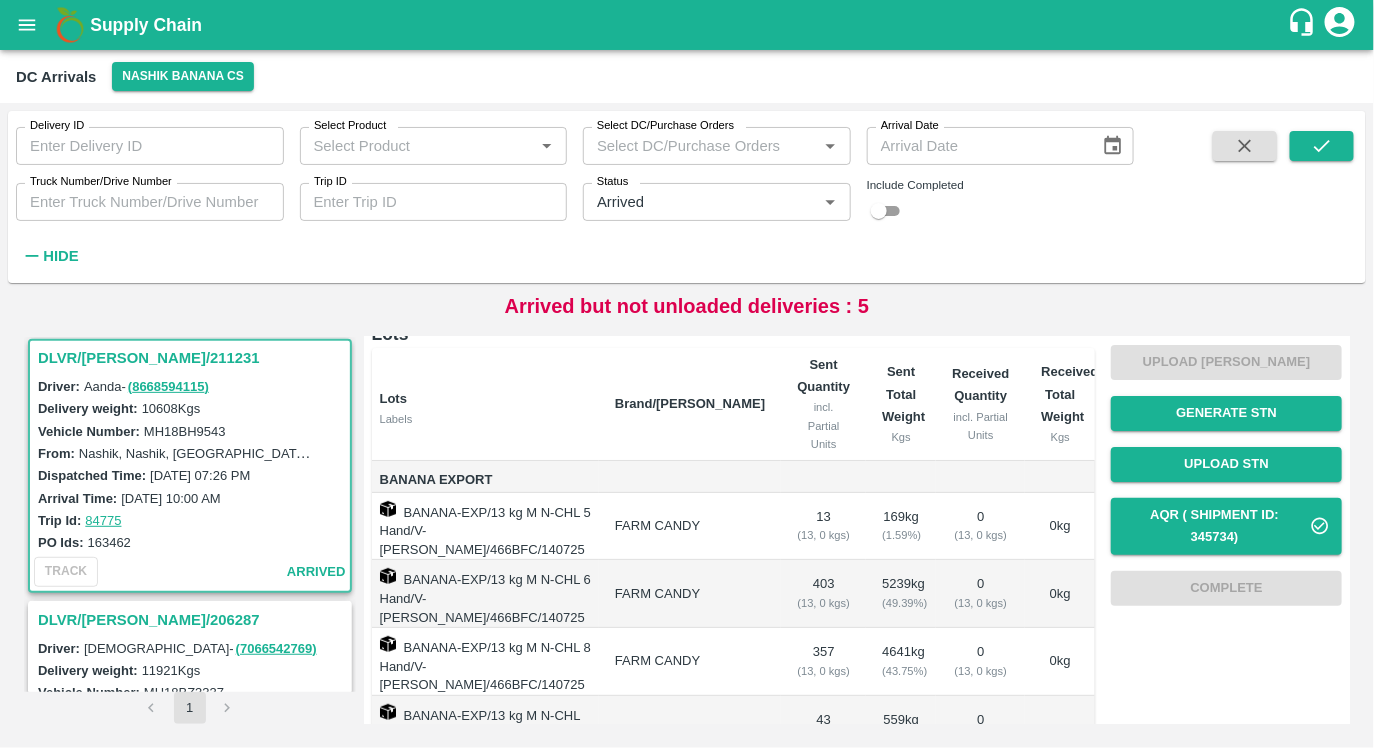 scroll, scrollTop: 194, scrollLeft: 0, axis: vertical 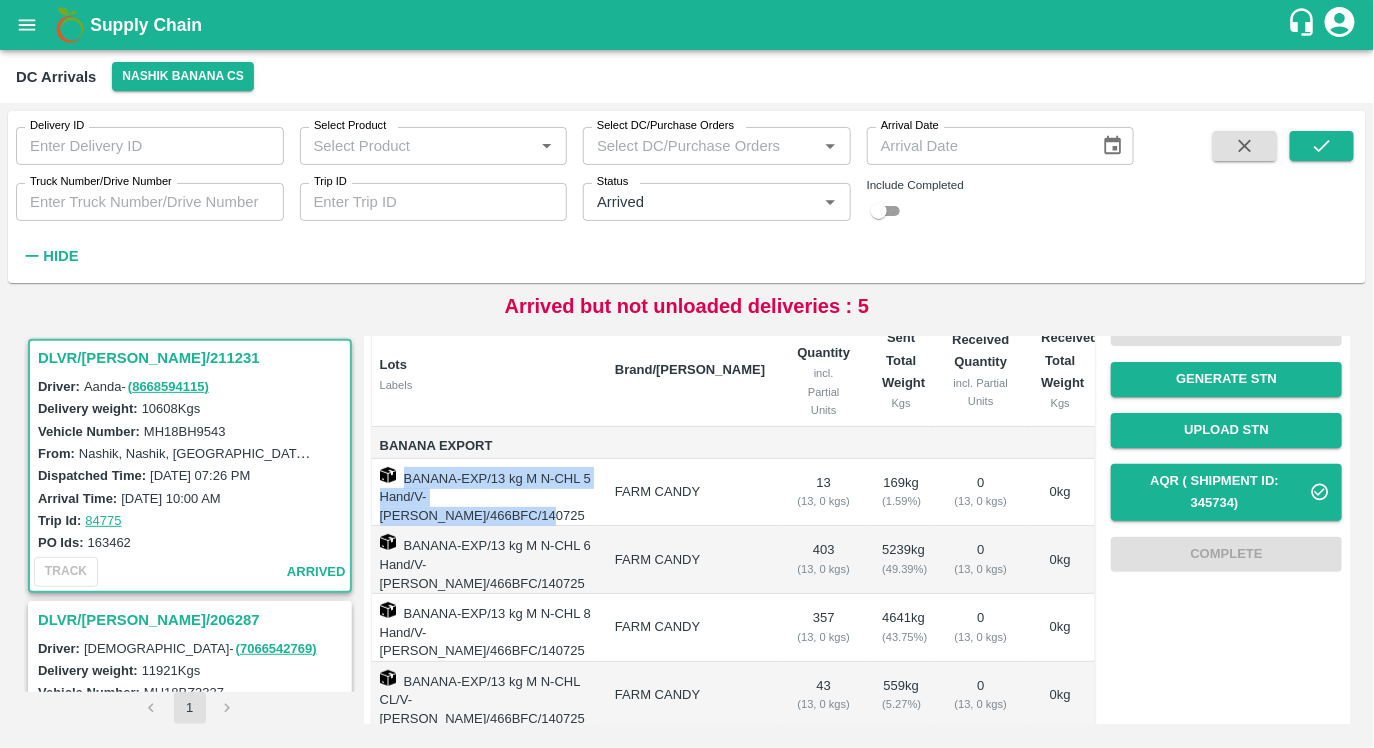 drag, startPoint x: 548, startPoint y: 487, endPoint x: 402, endPoint y: 475, distance: 146.49232 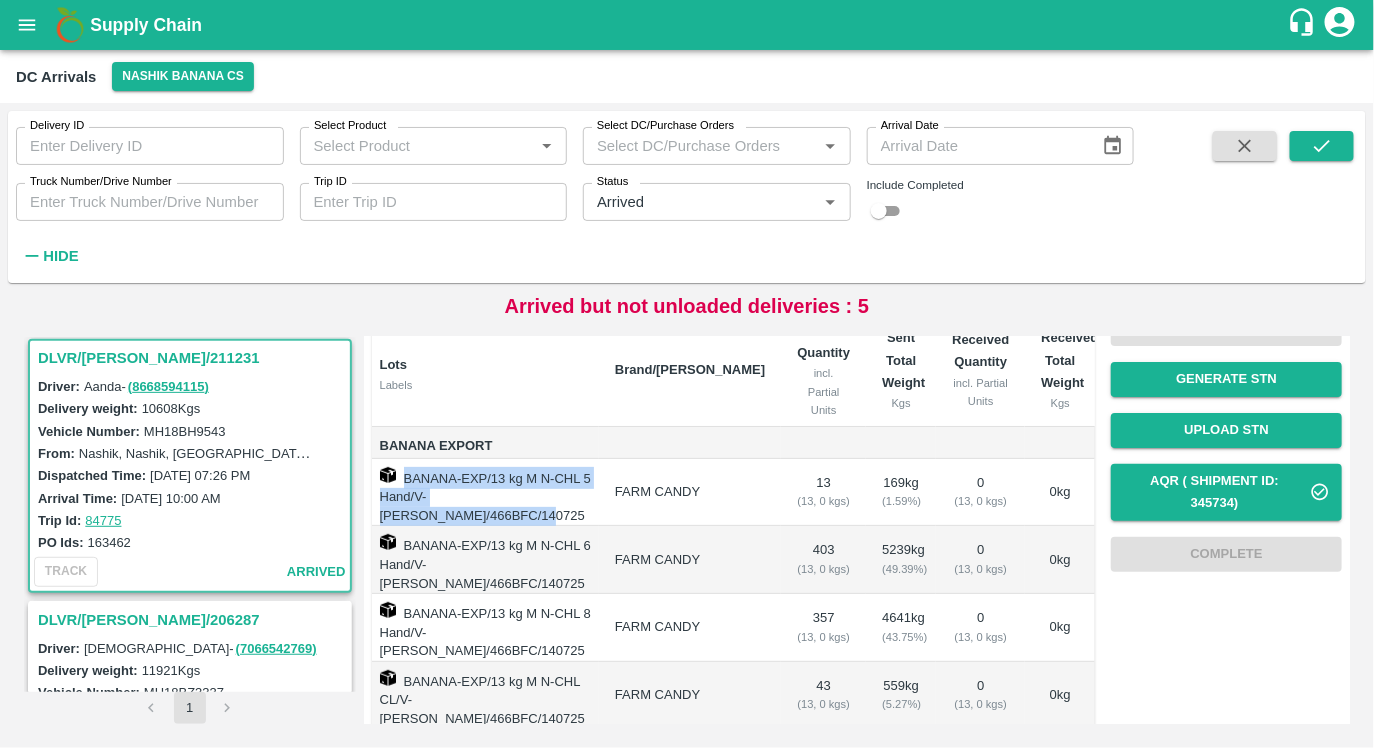 copy on "BANANA-EXP/13 kg M N-CHL 5 Hand/V-[PERSON_NAME]/466BFC/140725" 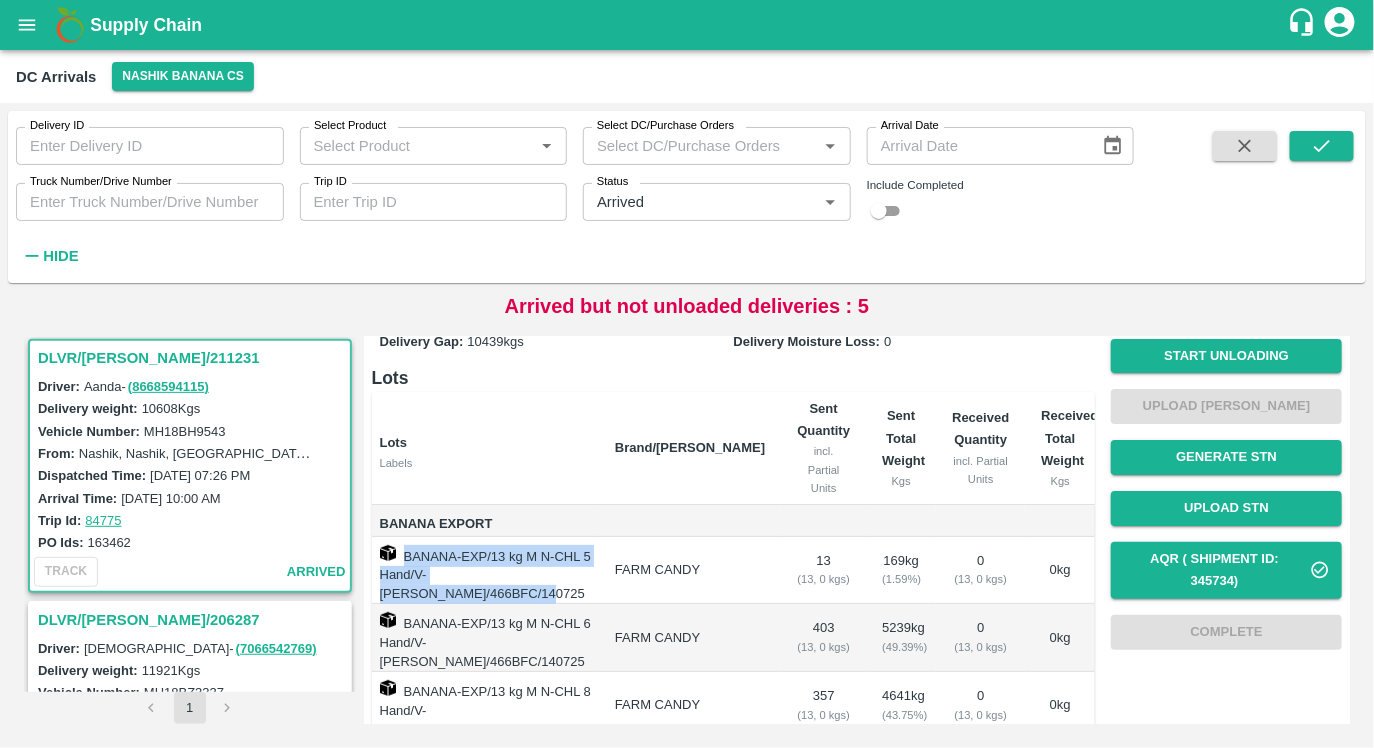 scroll, scrollTop: 111, scrollLeft: 0, axis: vertical 